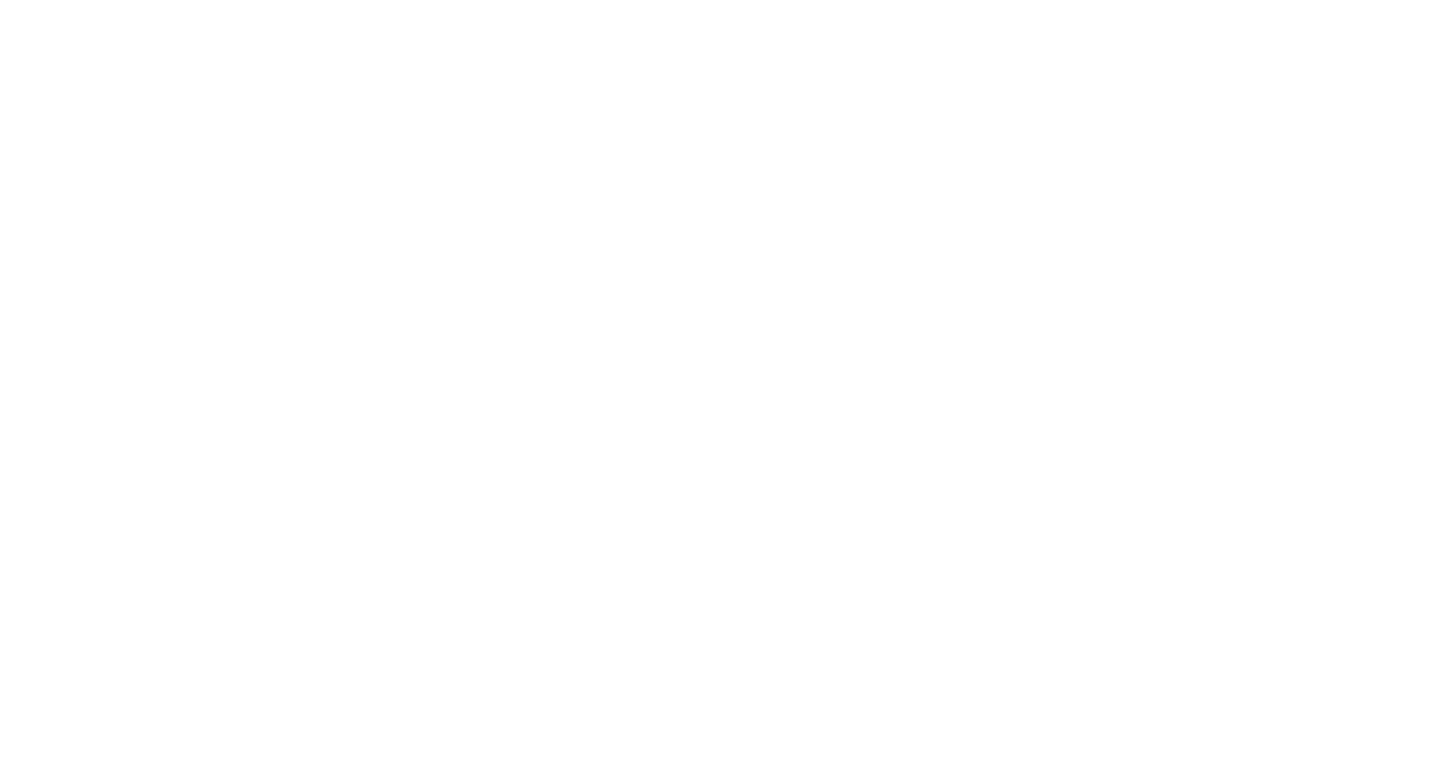 scroll, scrollTop: 0, scrollLeft: 0, axis: both 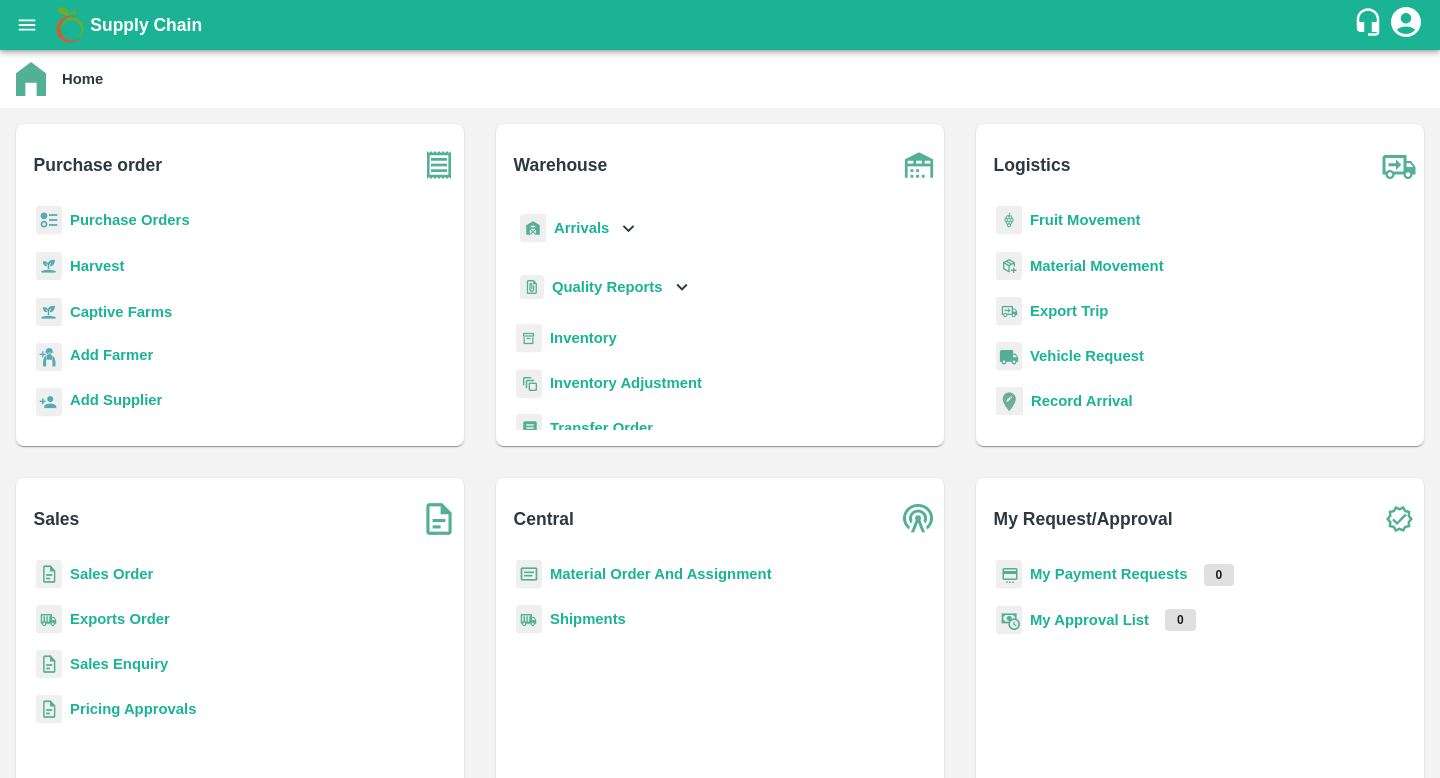 click 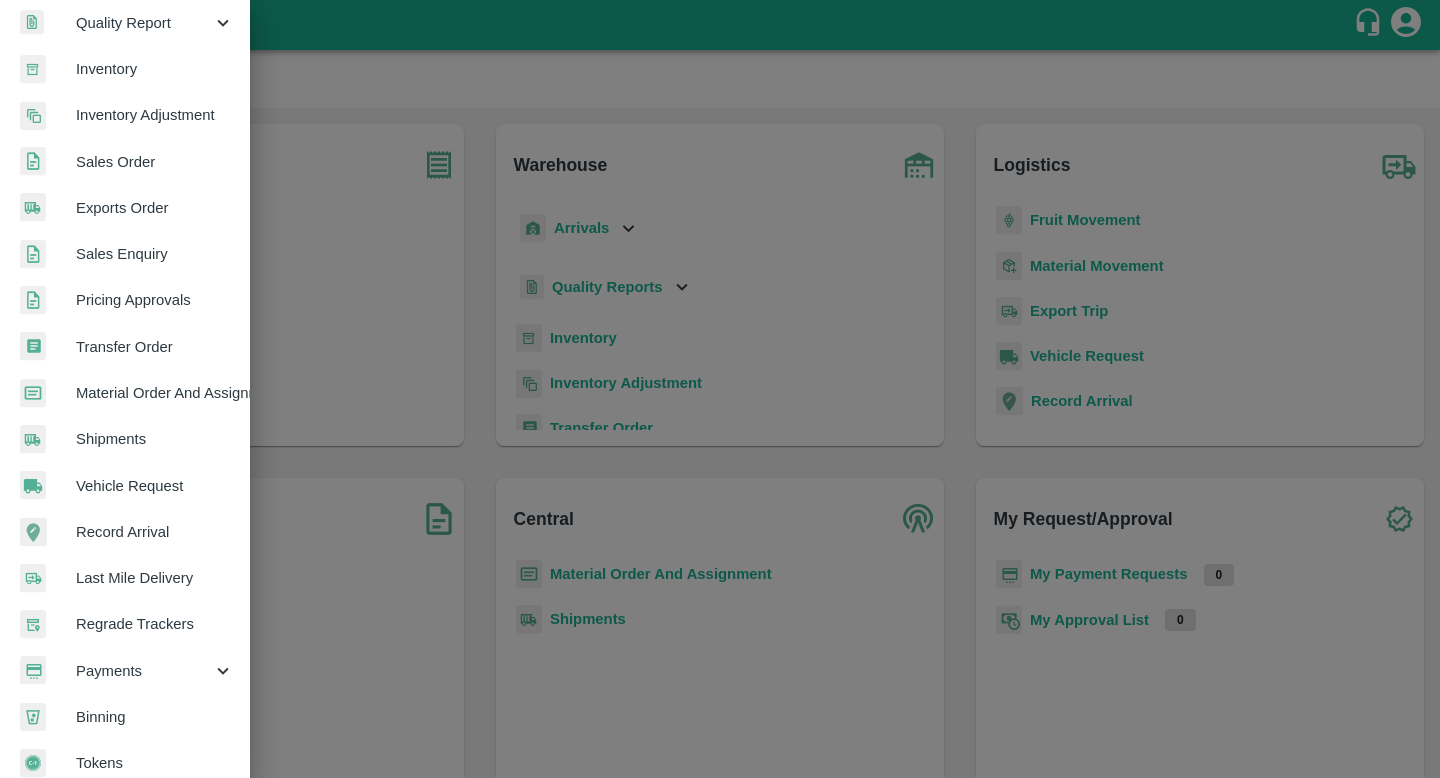 scroll, scrollTop: 361, scrollLeft: 0, axis: vertical 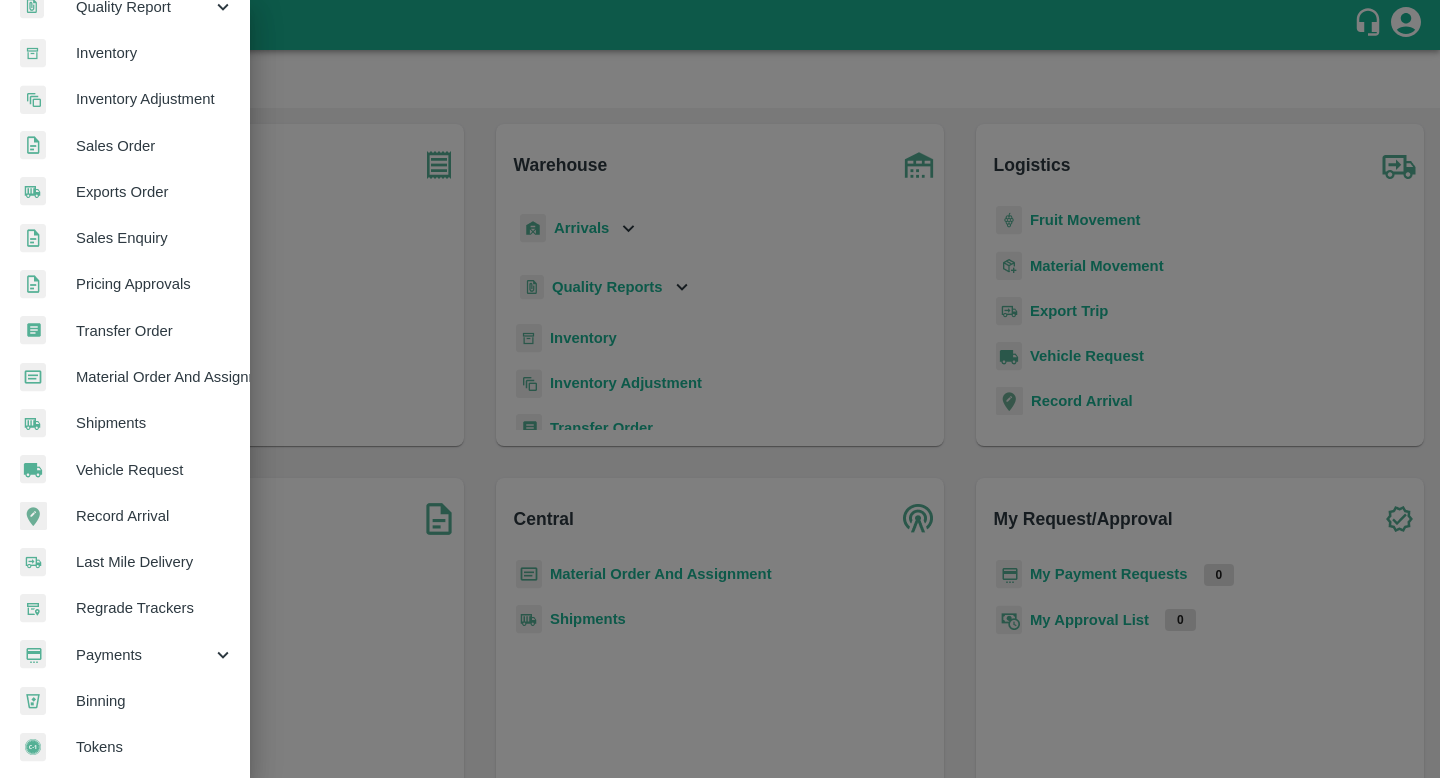 click on "Payments" at bounding box center (144, 655) 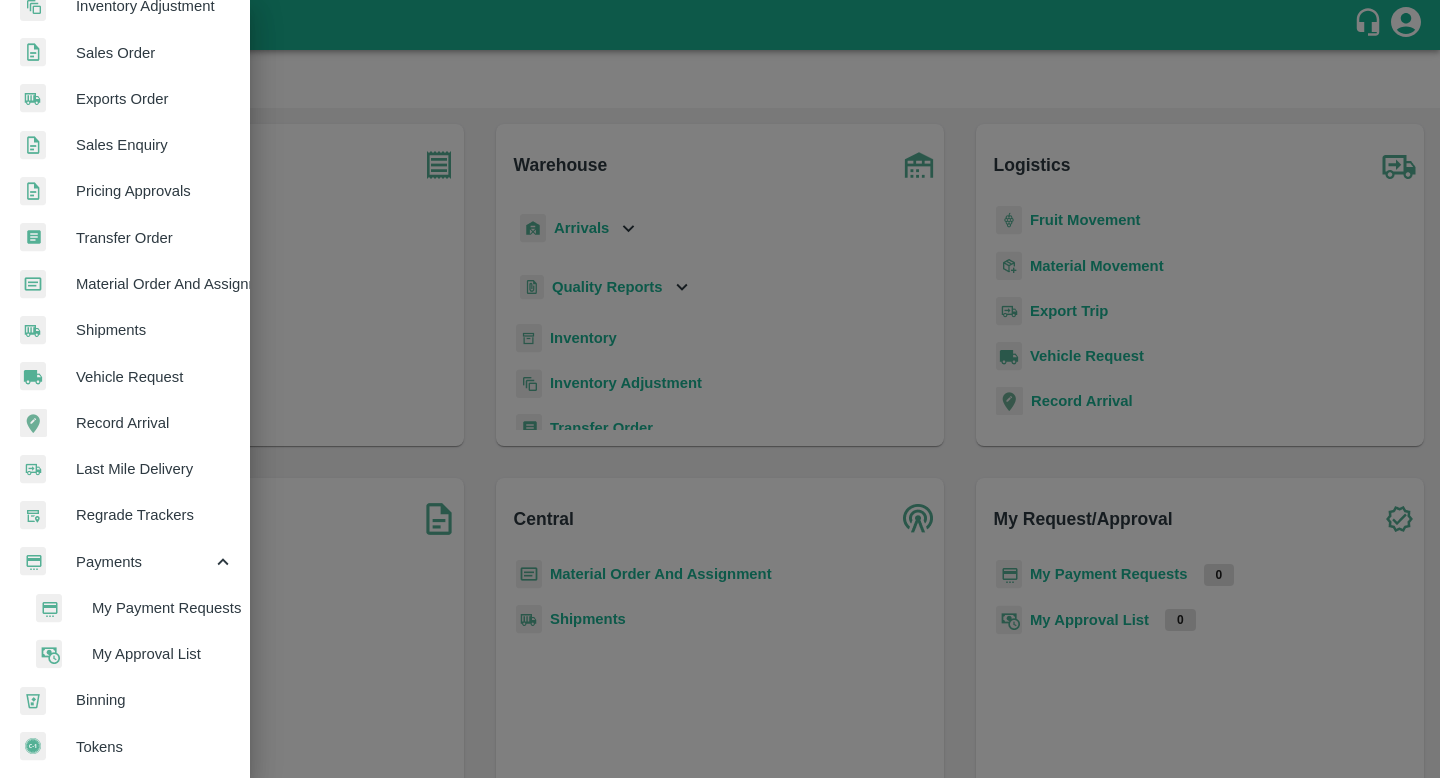 scroll, scrollTop: 453, scrollLeft: 0, axis: vertical 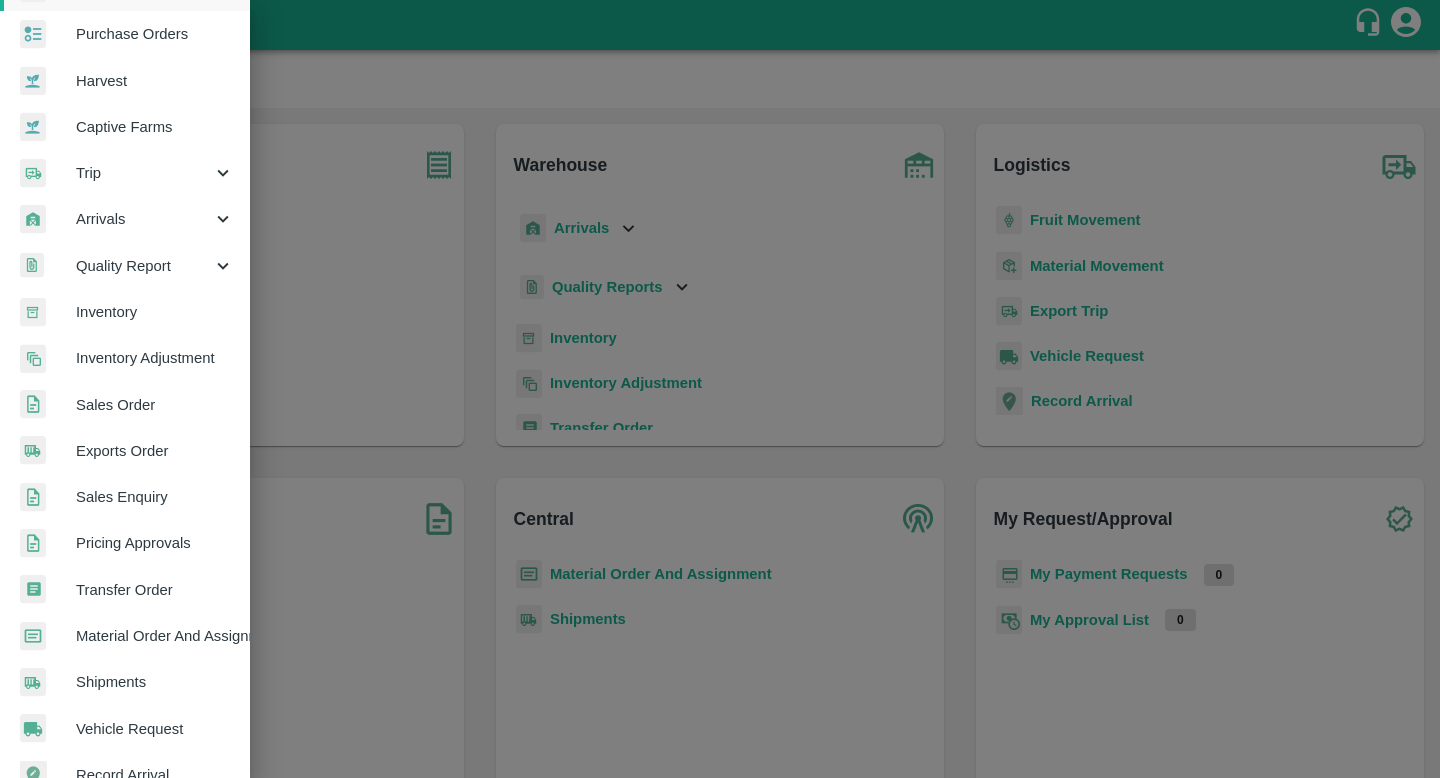 click on "Inventory" at bounding box center (155, 312) 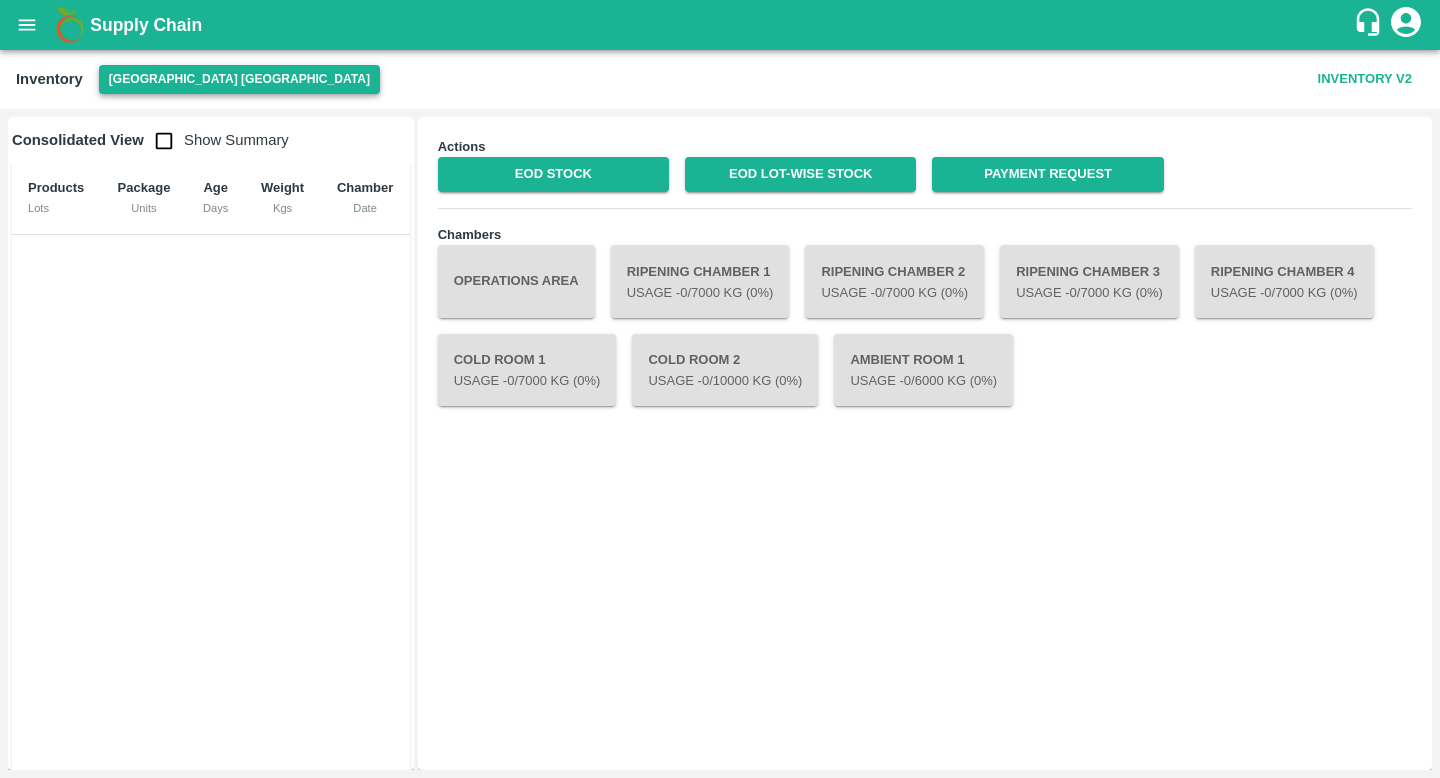 click on "Hyderabad DC" at bounding box center (239, 79) 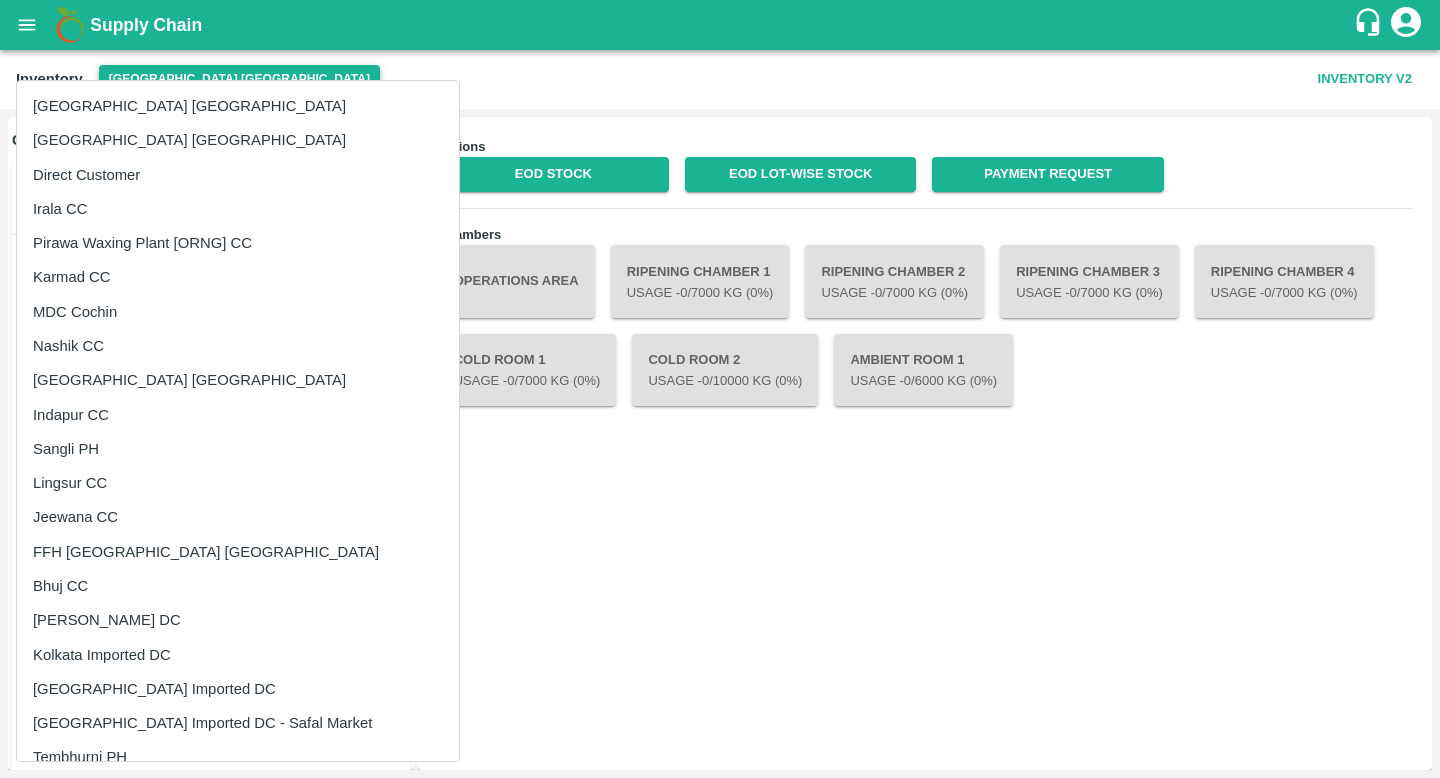 click on "Hyderabad DC Bangalore DC Direct Customer Irala CC Pirawa Waxing Plant [ORNG] CC Karmad CC MDC Cochin Nashik CC Chennai DC Indapur CC Sangli PH Lingsur CC Jeewana CC FFH Bangalore DC Bhuj CC Iniya Koyambedu DC Kolkata Imported DC Mumbai Imported DC Bangalore Imported DC - Safal Market Tembhurni PH Rayachoti CC Delhi Imported DC MDC Bhubaneswar Vegrow Pune Mandi PH Chikkaballapur PH Modern Trade Bangalore DC Oddi CC [APPL] Rohru[APPL] Maddur PH B2R Bangalore  FruitX Delhi Veldurthi PH Rajampet PH B2R Hyderabad Nashik Banana CS Rohru PH Oddi Mandi PH FruitX Siliguri Chandigarh PH FruitX Rohru Packhouse Delhi CPC (Coconut processing Centre) Tadipatri Banana Export Nashik Grapes Export PH DMP Raj Agro industries PH Jeewana CS Siddipet Kaliya Sidhakar PH Shahada Banana Export PH Savda Banana Export PH Siddipet Kaliya Sudhakar PH 2 Mundra CS Mithapur PH" at bounding box center (238, 421) 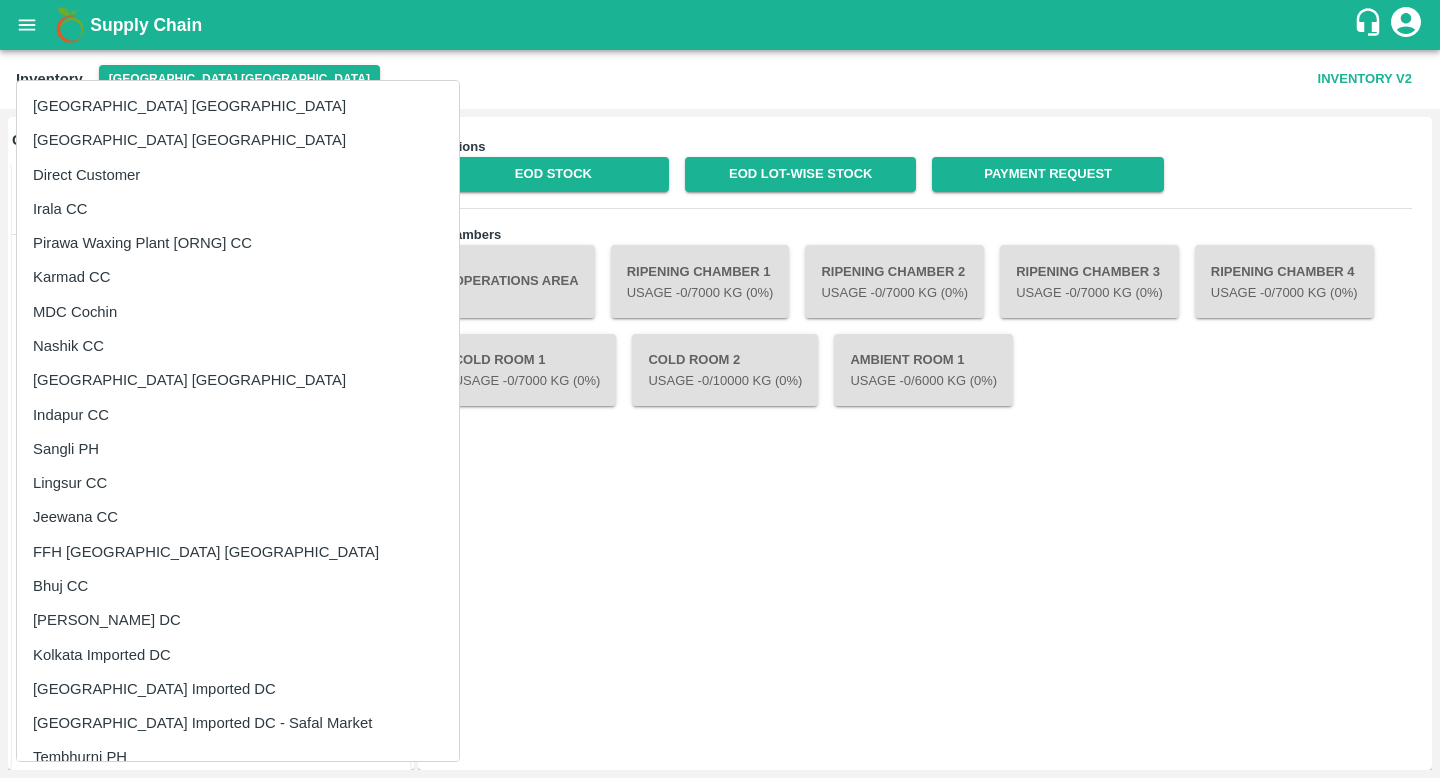 click at bounding box center (720, 389) 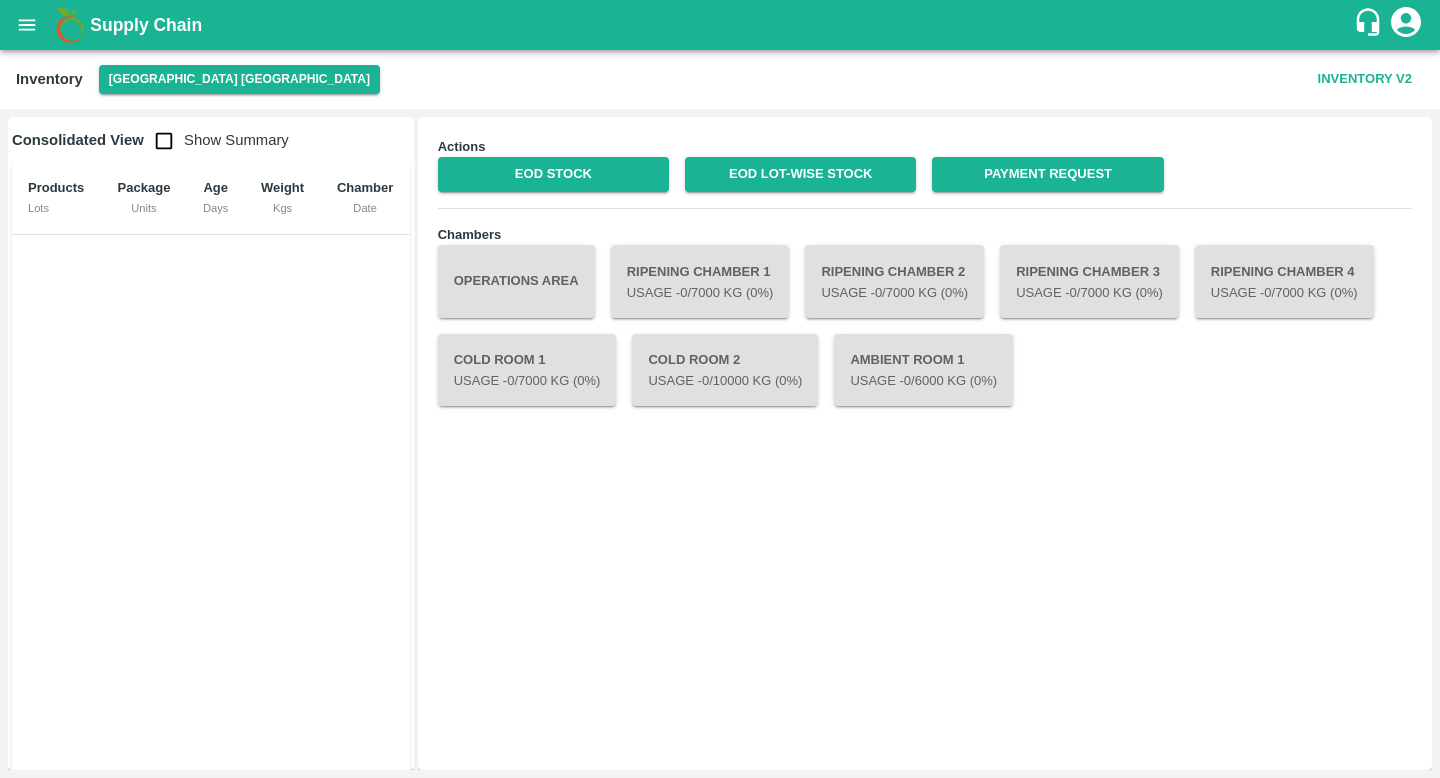 click on "Inventory V2" at bounding box center (1365, 79) 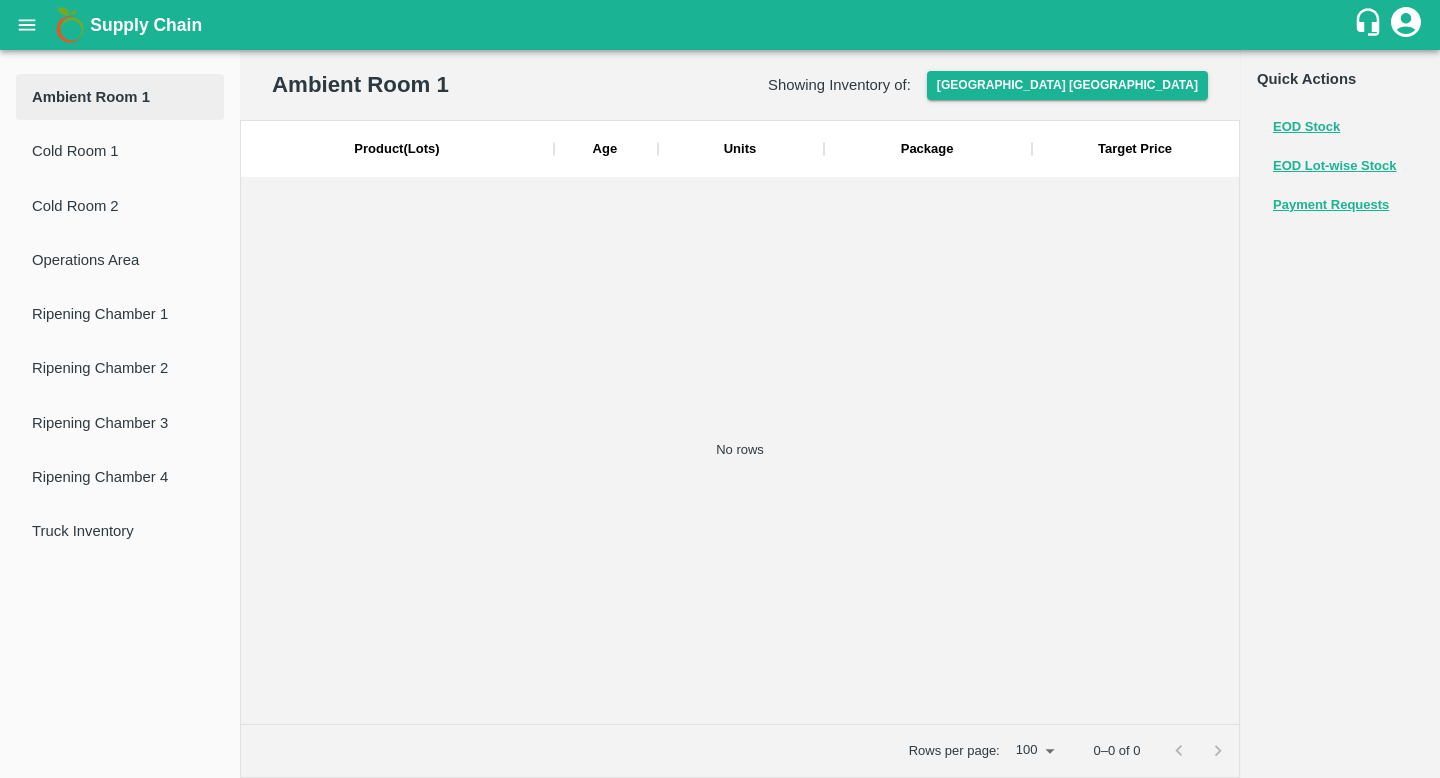 click on "No rows" at bounding box center [740, 450] 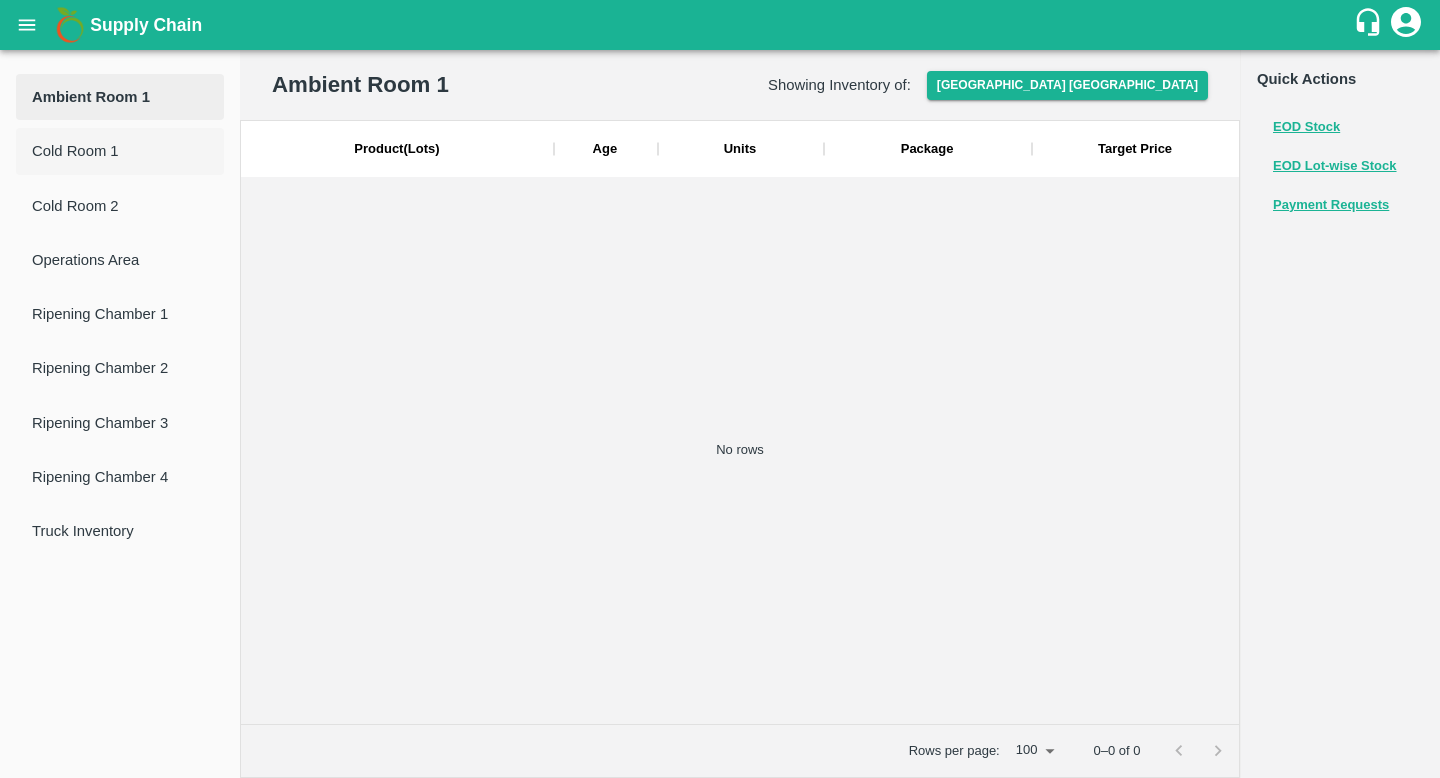 click on "Cold Room 1" at bounding box center [120, 151] 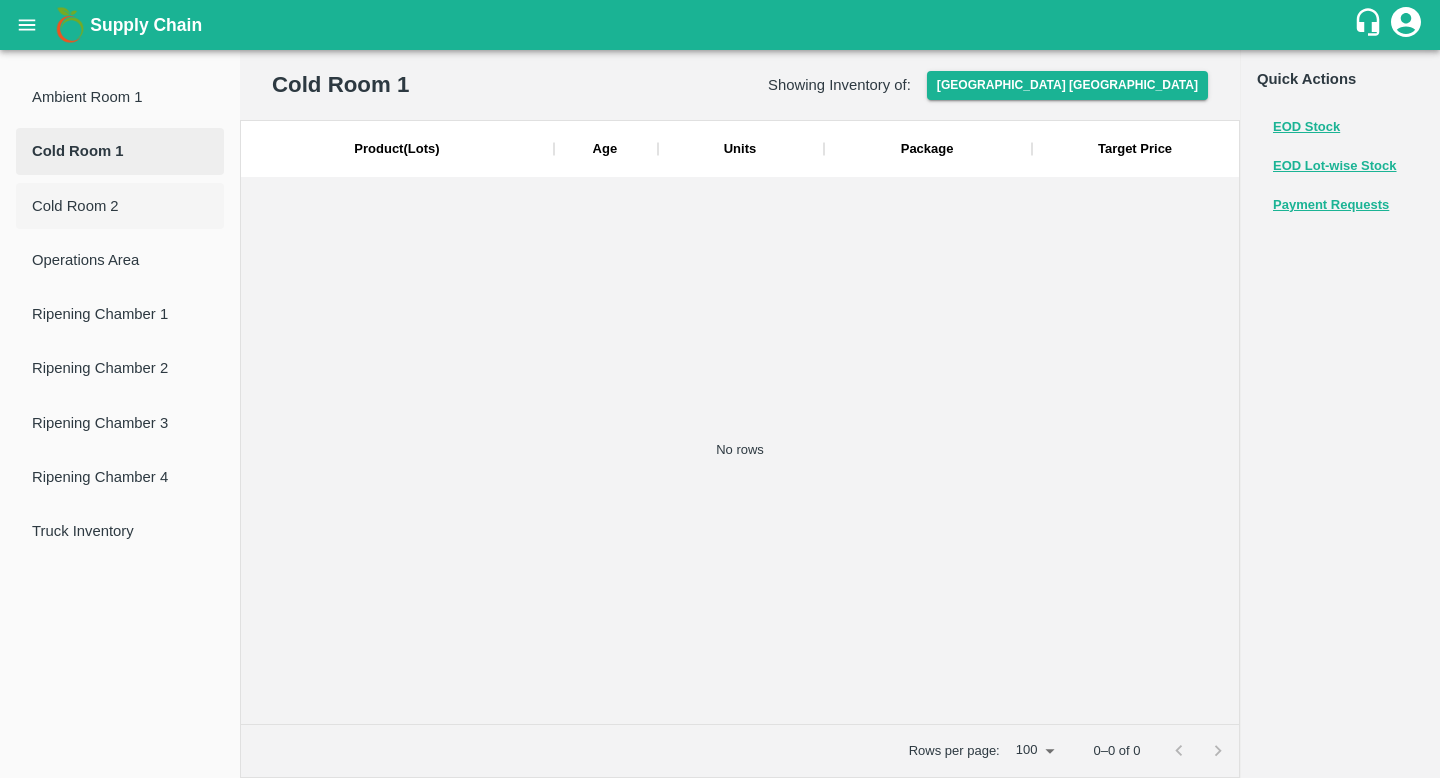 click on "Cold Room 2" at bounding box center (120, 206) 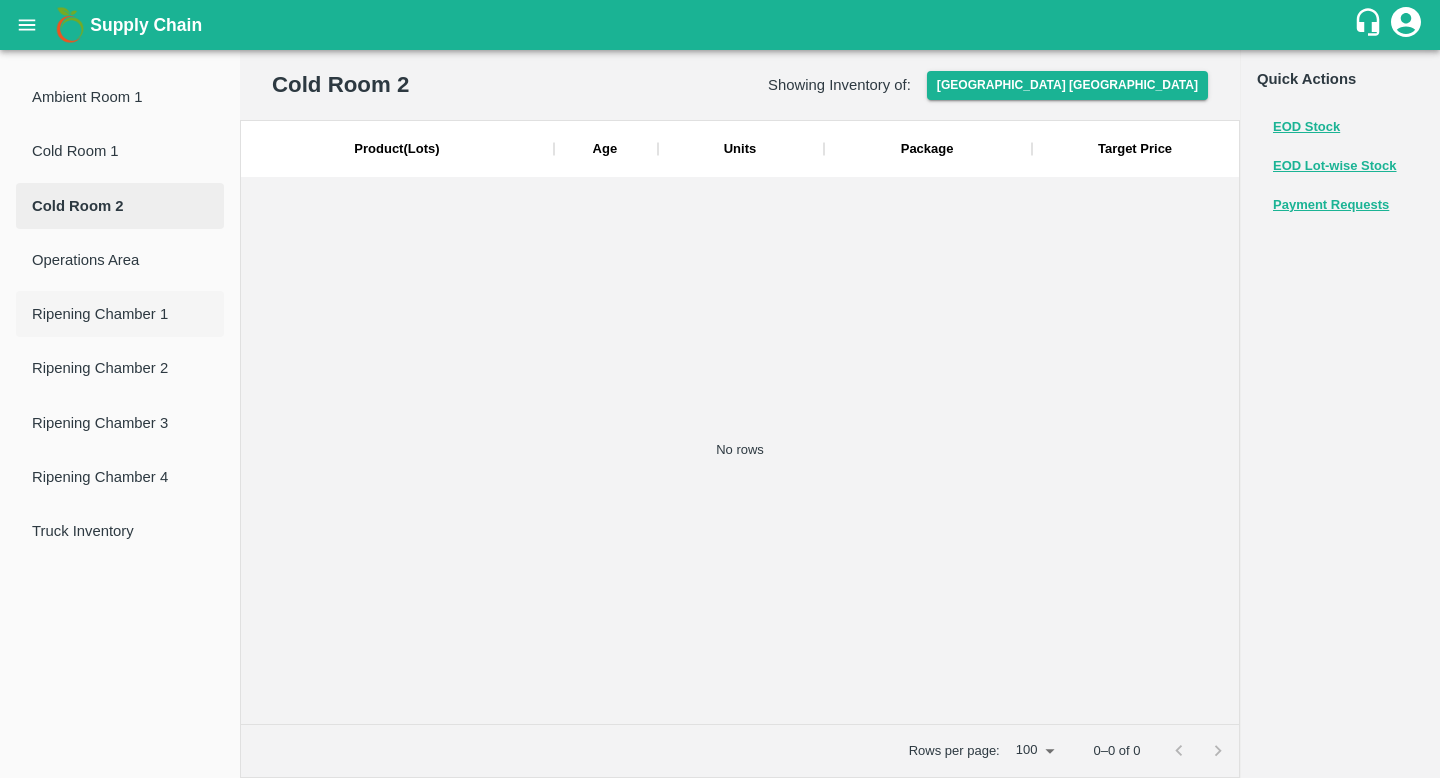click on "Ripening Chamber 1" at bounding box center [120, 314] 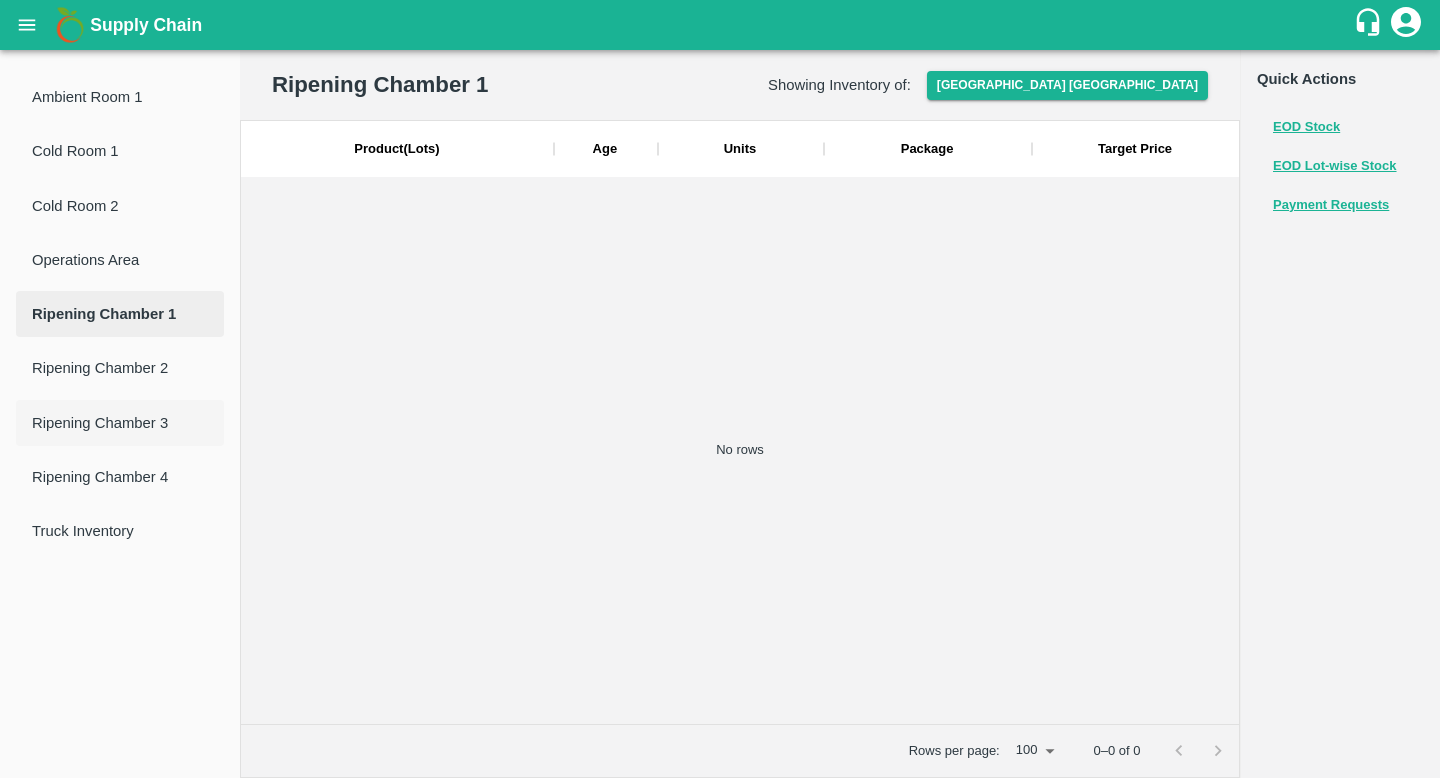 click on "Ripening Chamber 3" at bounding box center (120, 423) 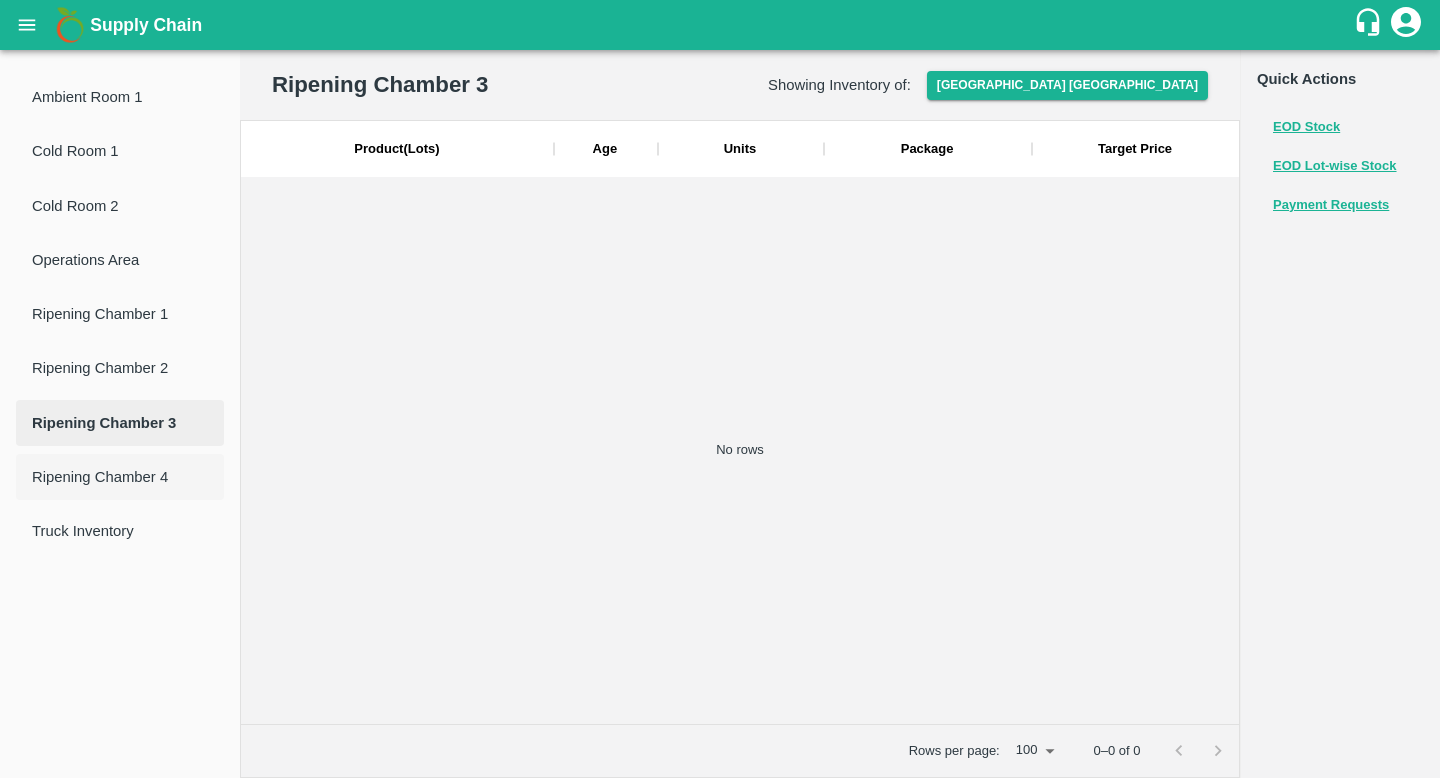click on "Ripening Chamber 4" at bounding box center (120, 477) 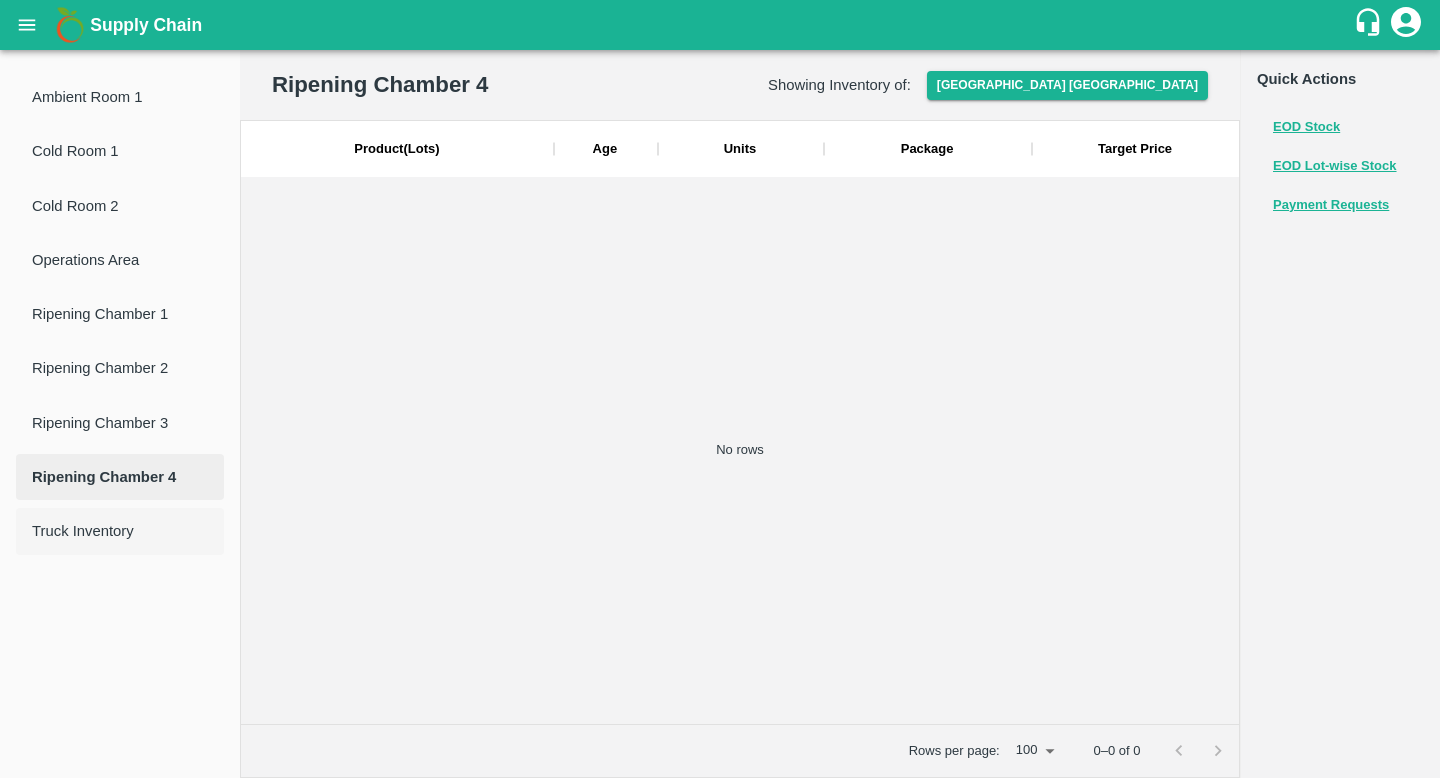 click on "Truck Inventory" at bounding box center [120, 531] 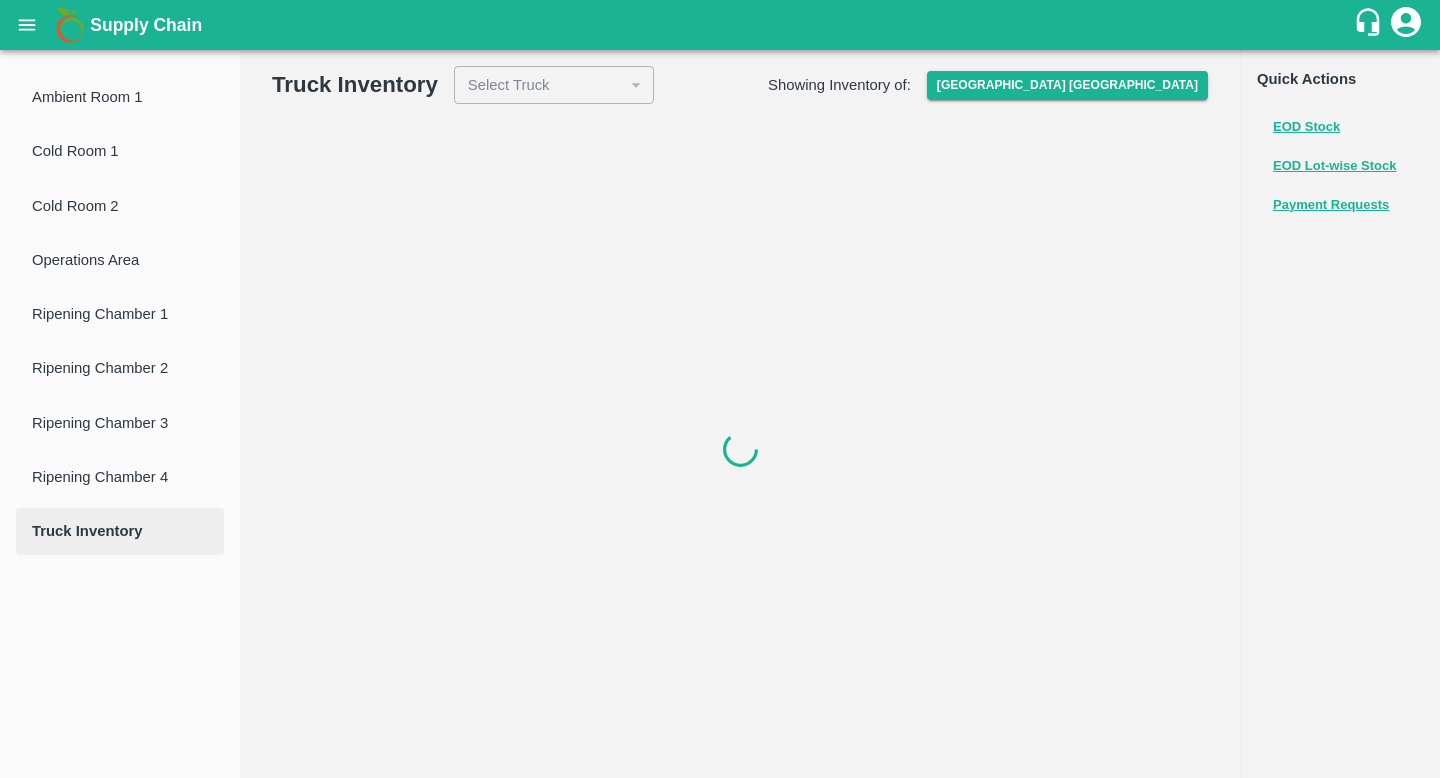 click 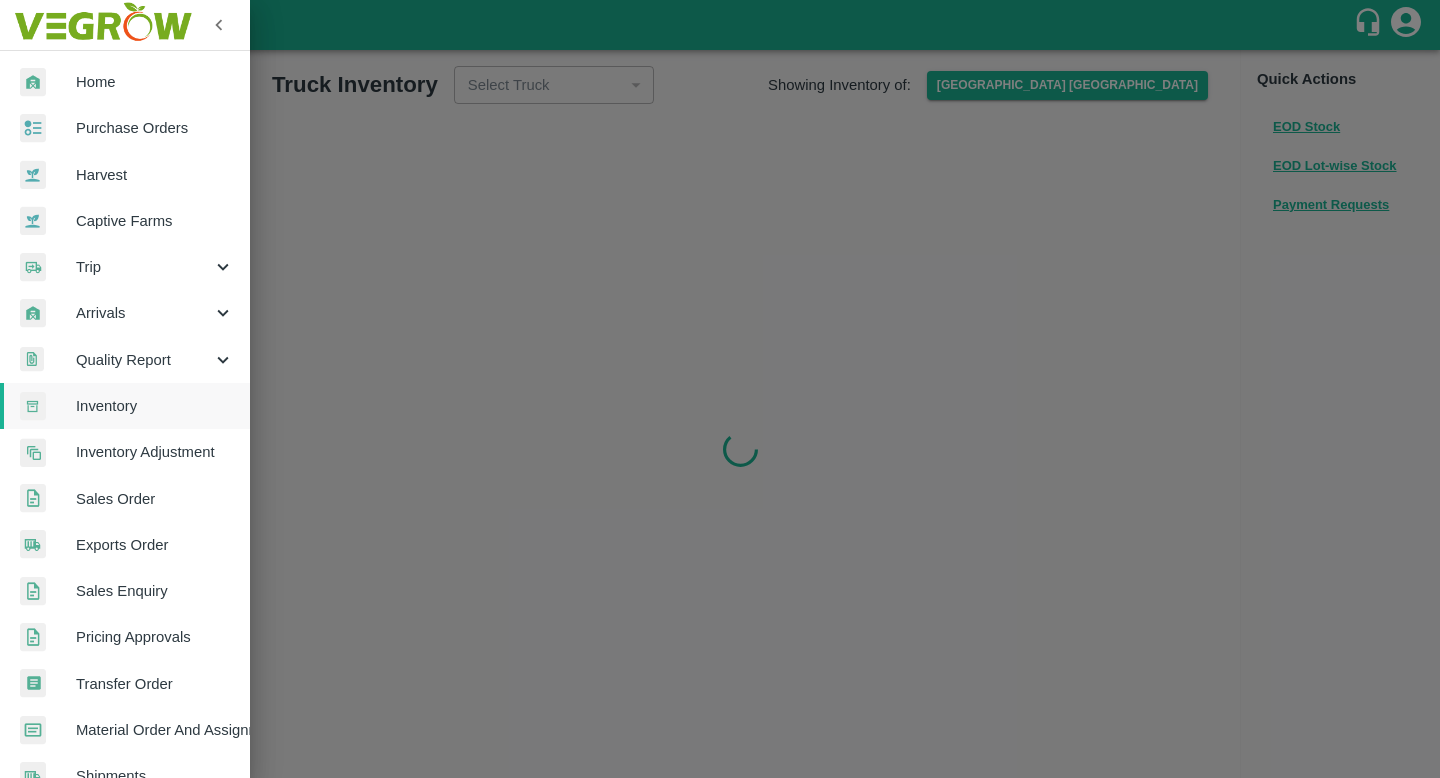 click on "Quality Report" at bounding box center (144, 360) 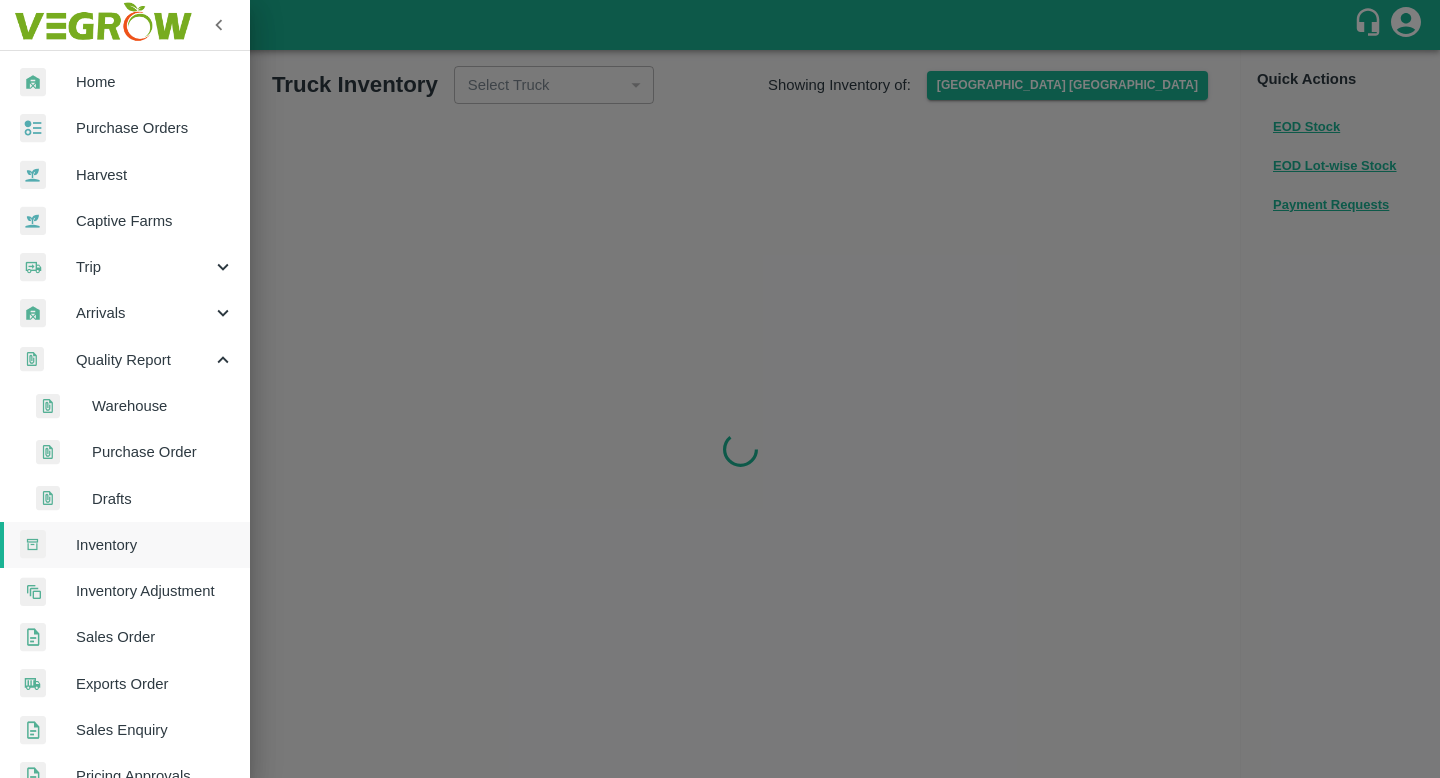 click on "Warehouse" at bounding box center (163, 406) 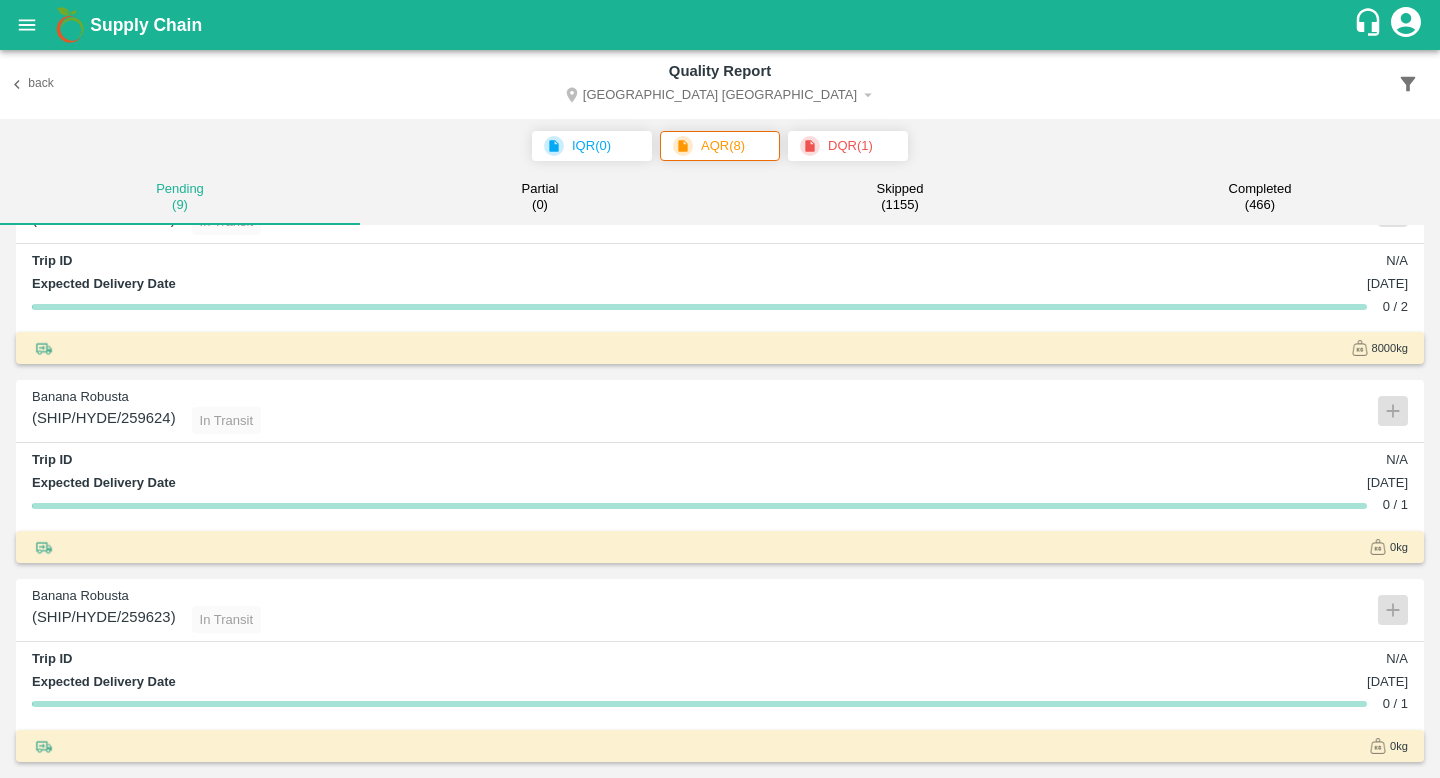 scroll, scrollTop: 0, scrollLeft: 0, axis: both 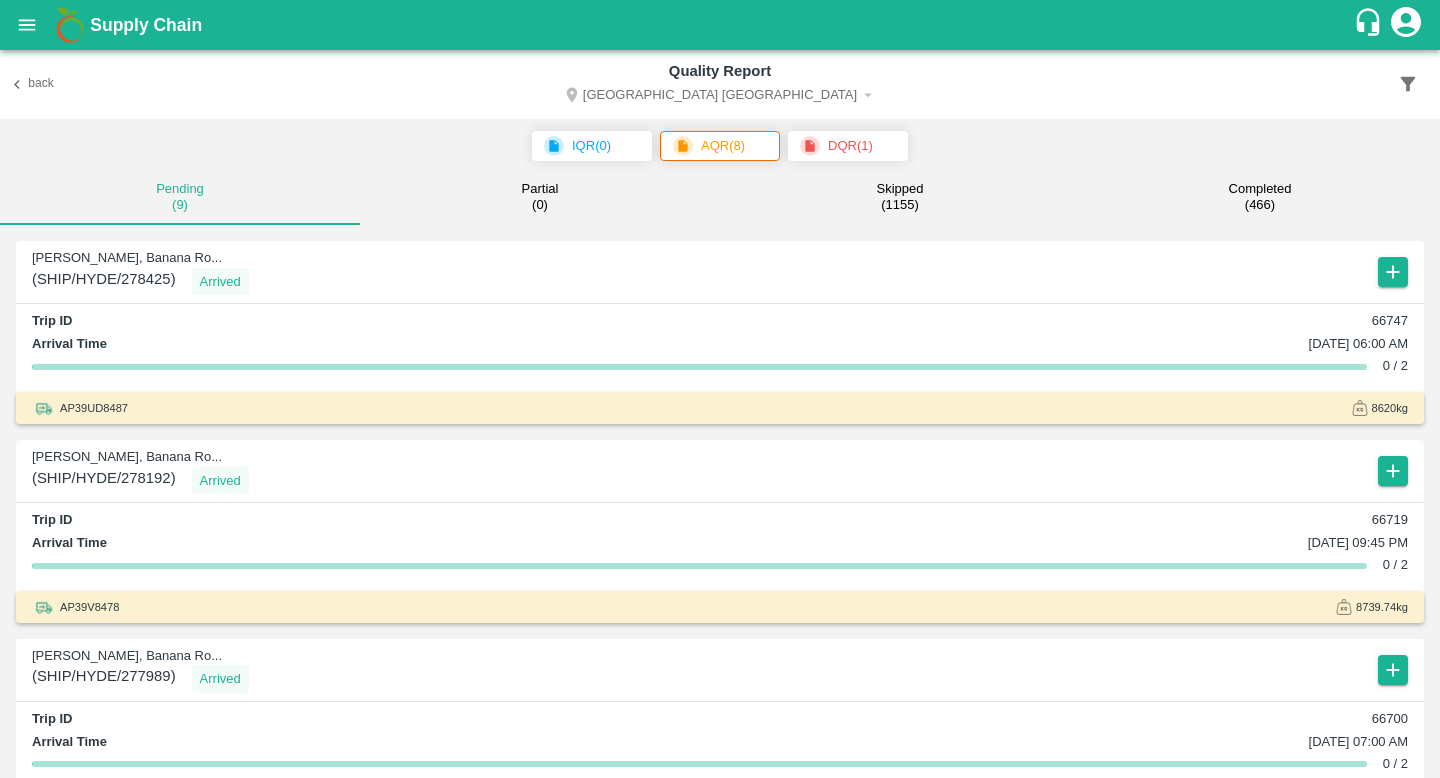 click on "Hyderabad DC" at bounding box center (720, 97) 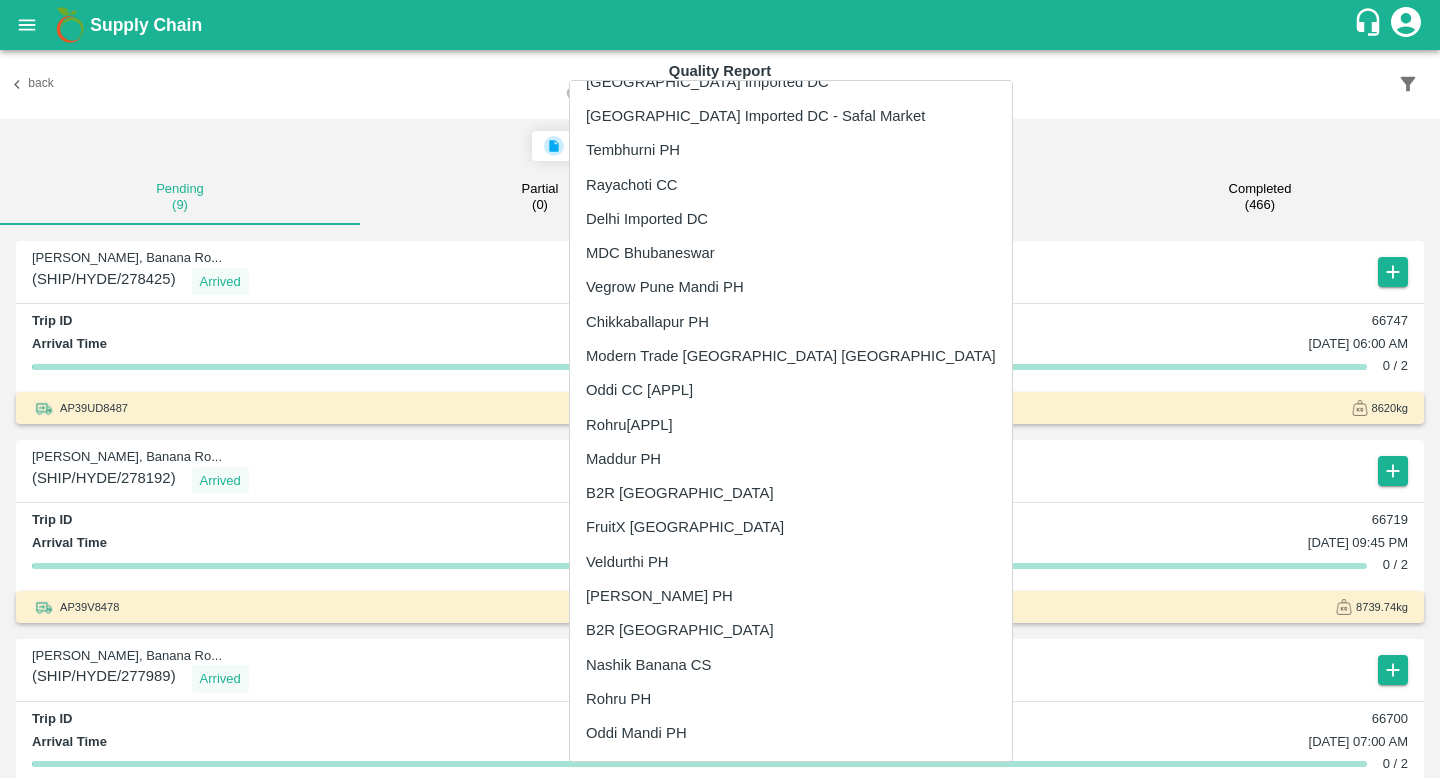 scroll, scrollTop: 1084, scrollLeft: 0, axis: vertical 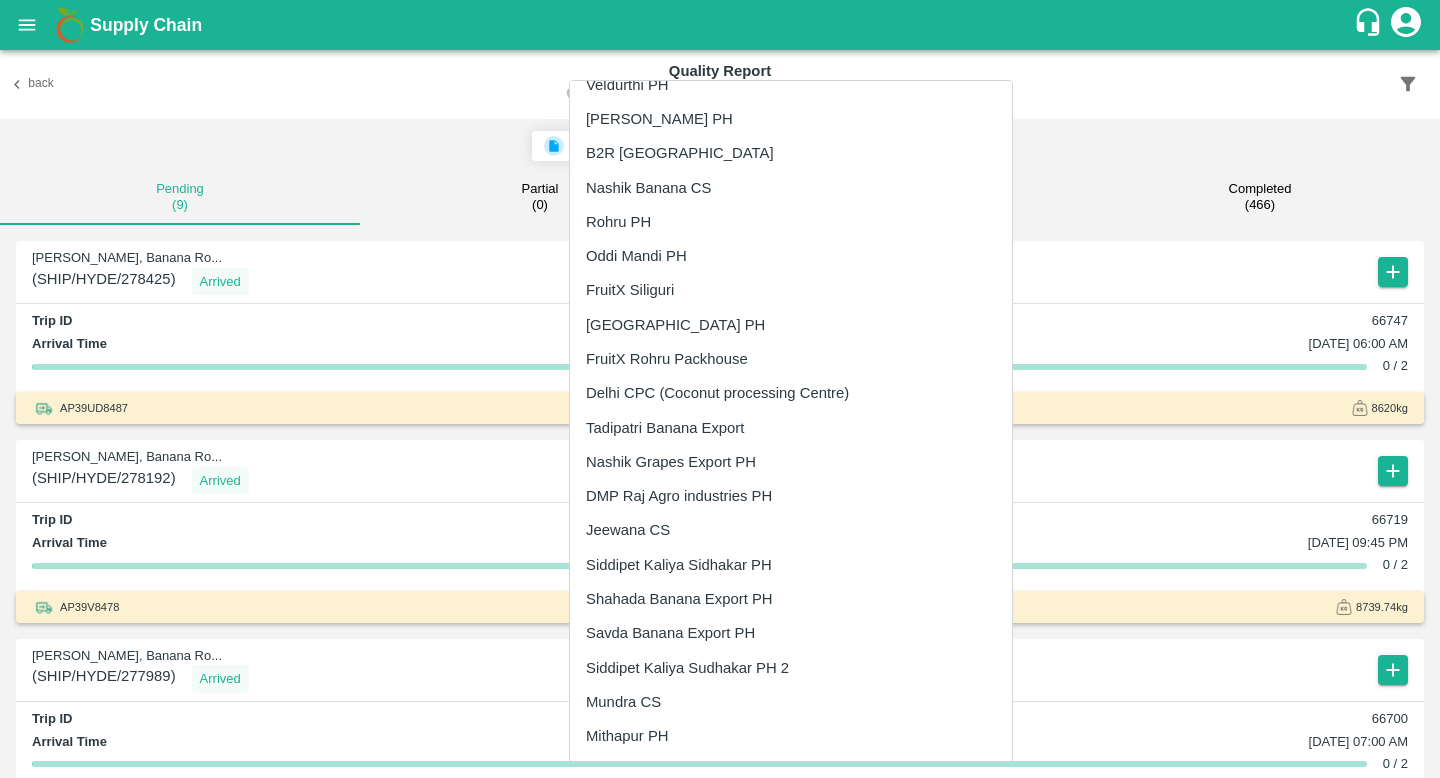 click on "Jeewana CS" at bounding box center (791, 530) 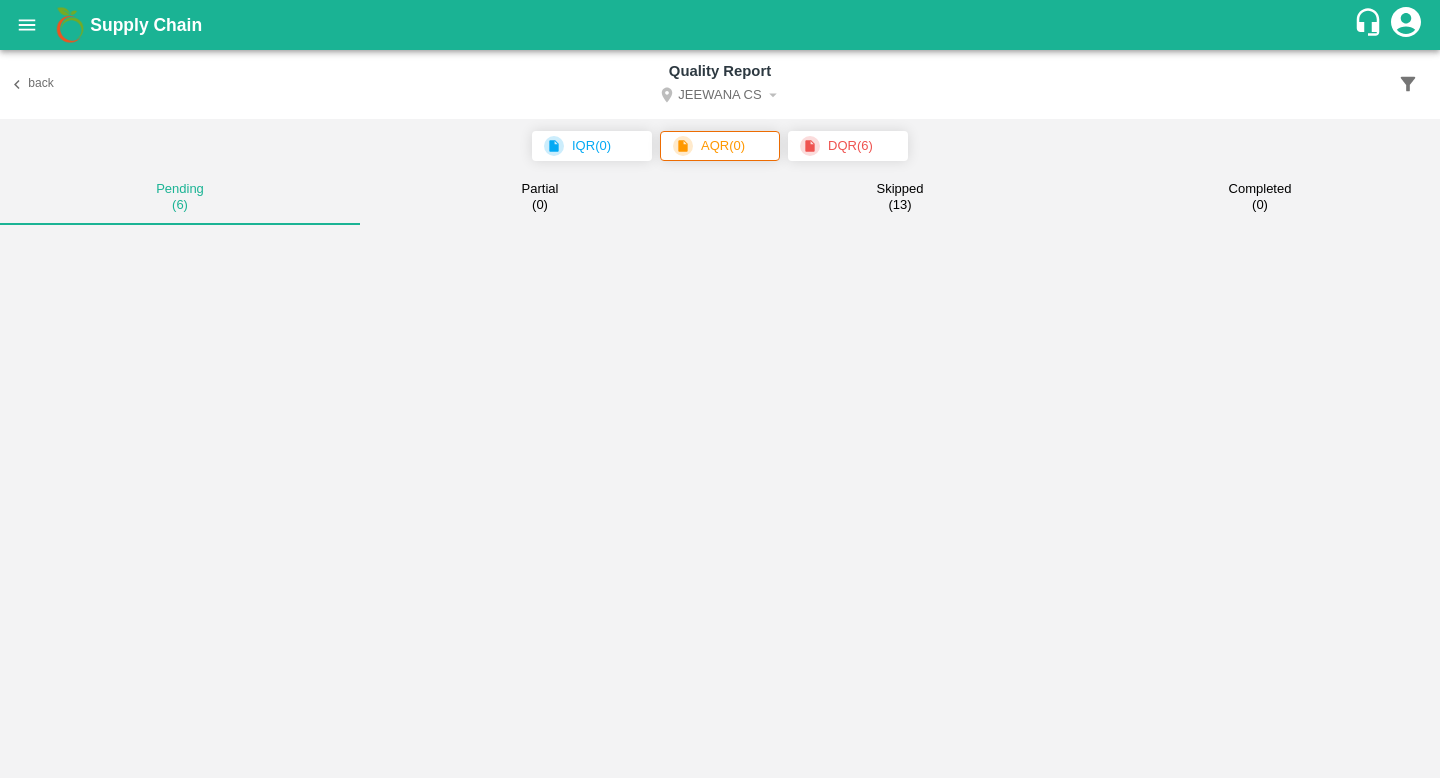 click on "Jeewana CS" at bounding box center [720, 97] 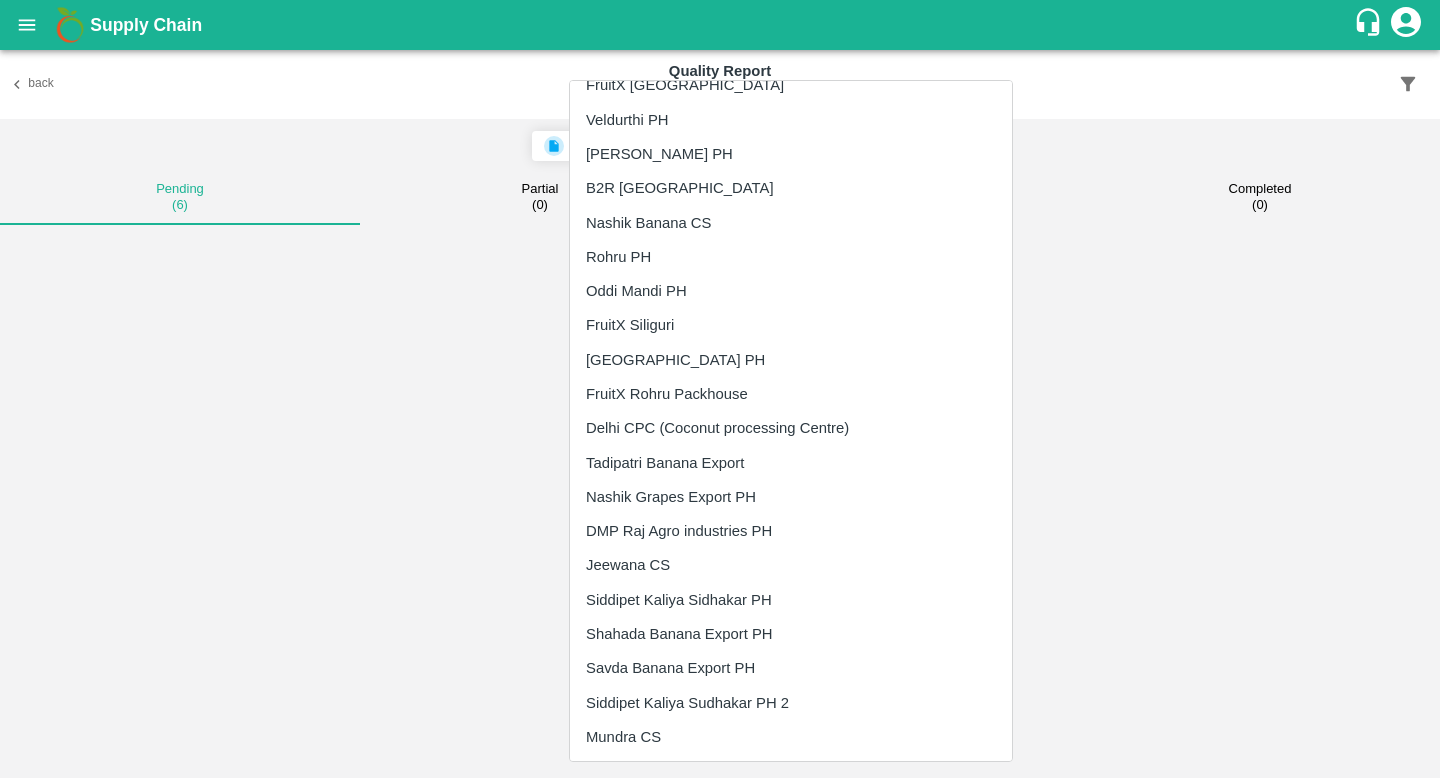 scroll, scrollTop: 1084, scrollLeft: 0, axis: vertical 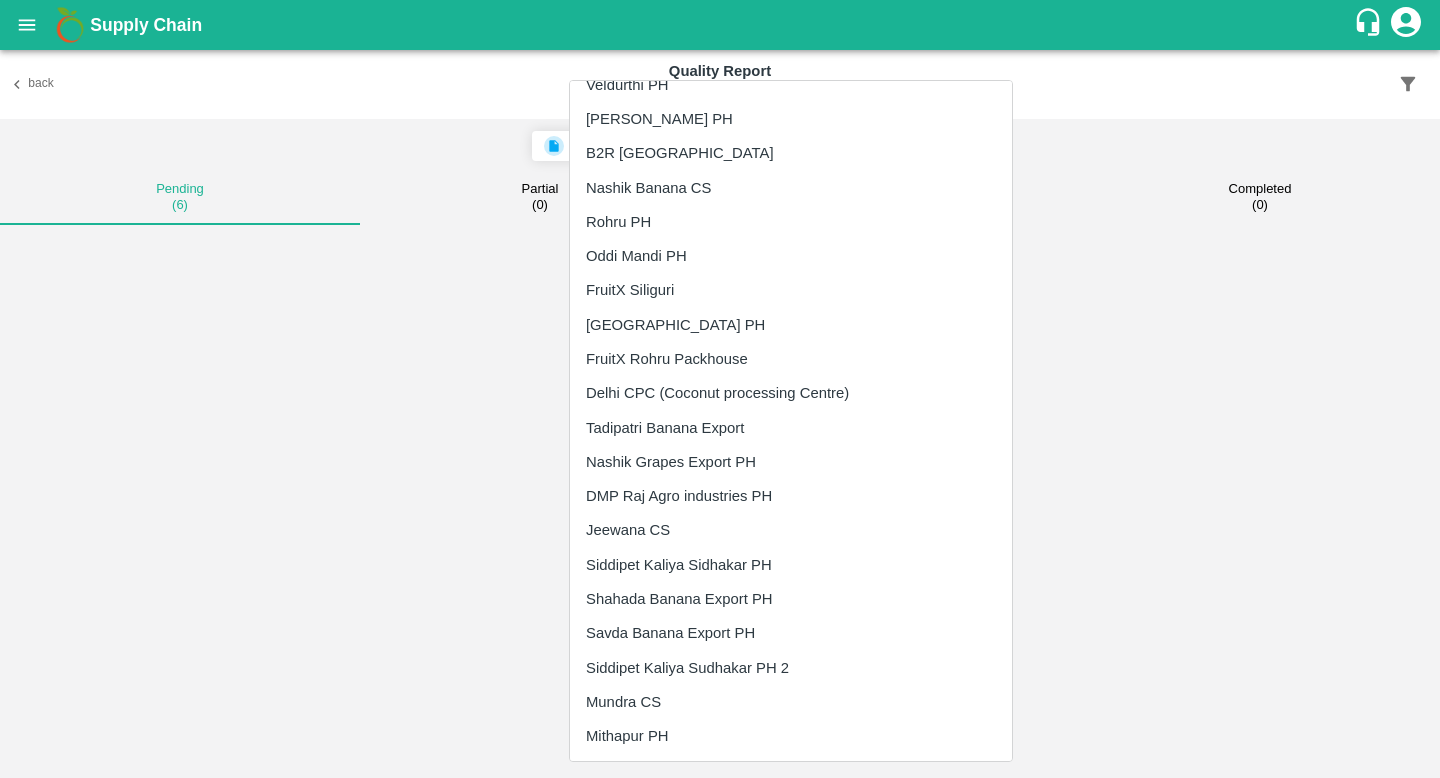 click on "Mundra CS" at bounding box center [791, 702] 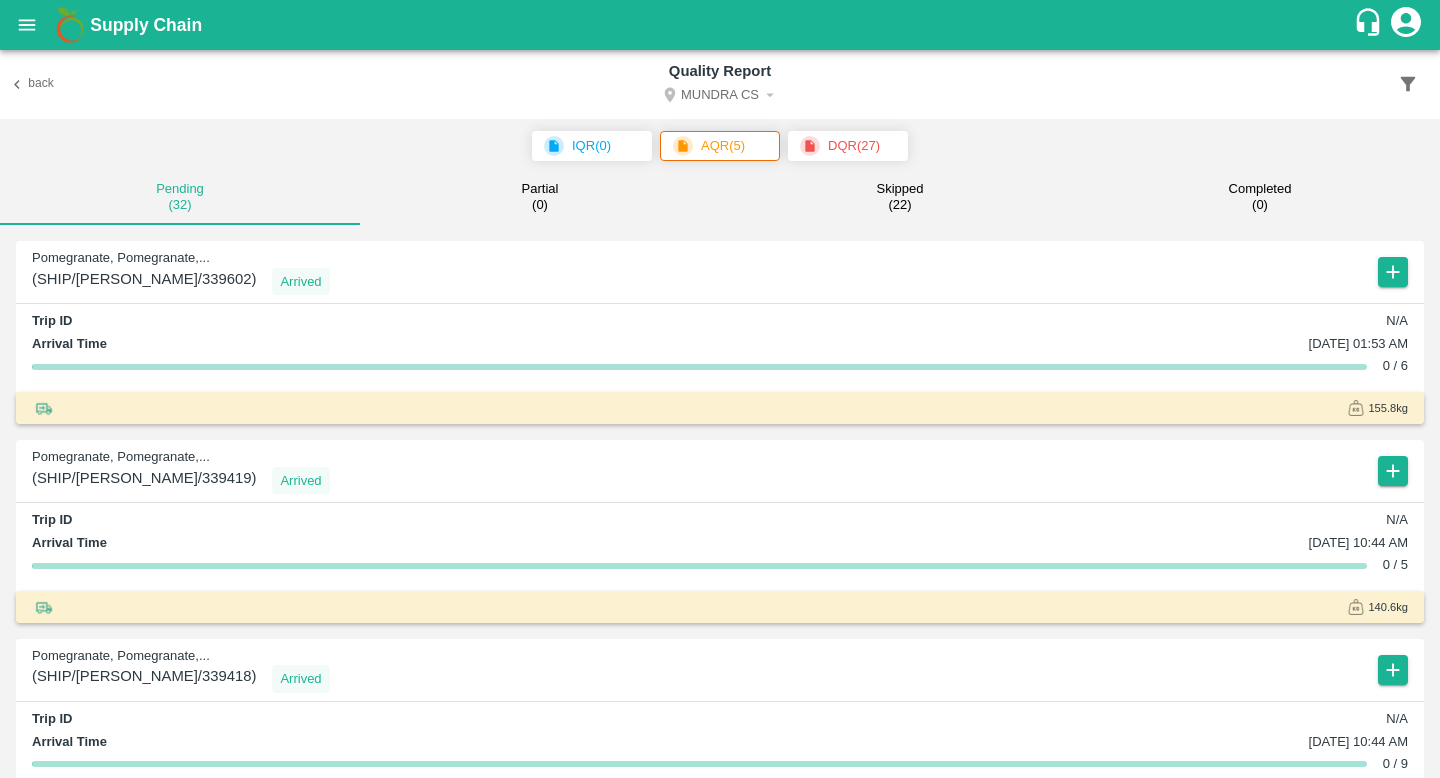 click at bounding box center (27, 25) 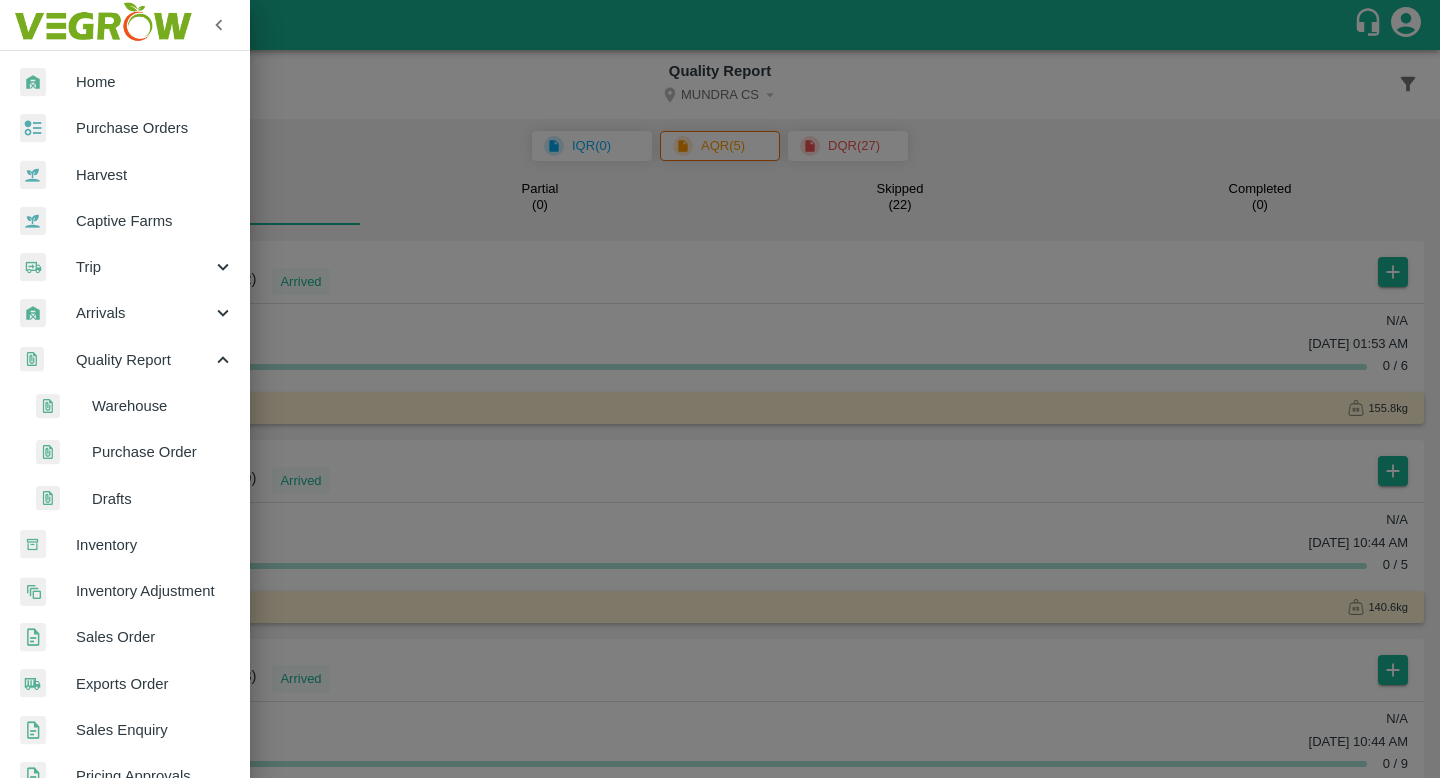 click on "Harvest" at bounding box center (155, 175) 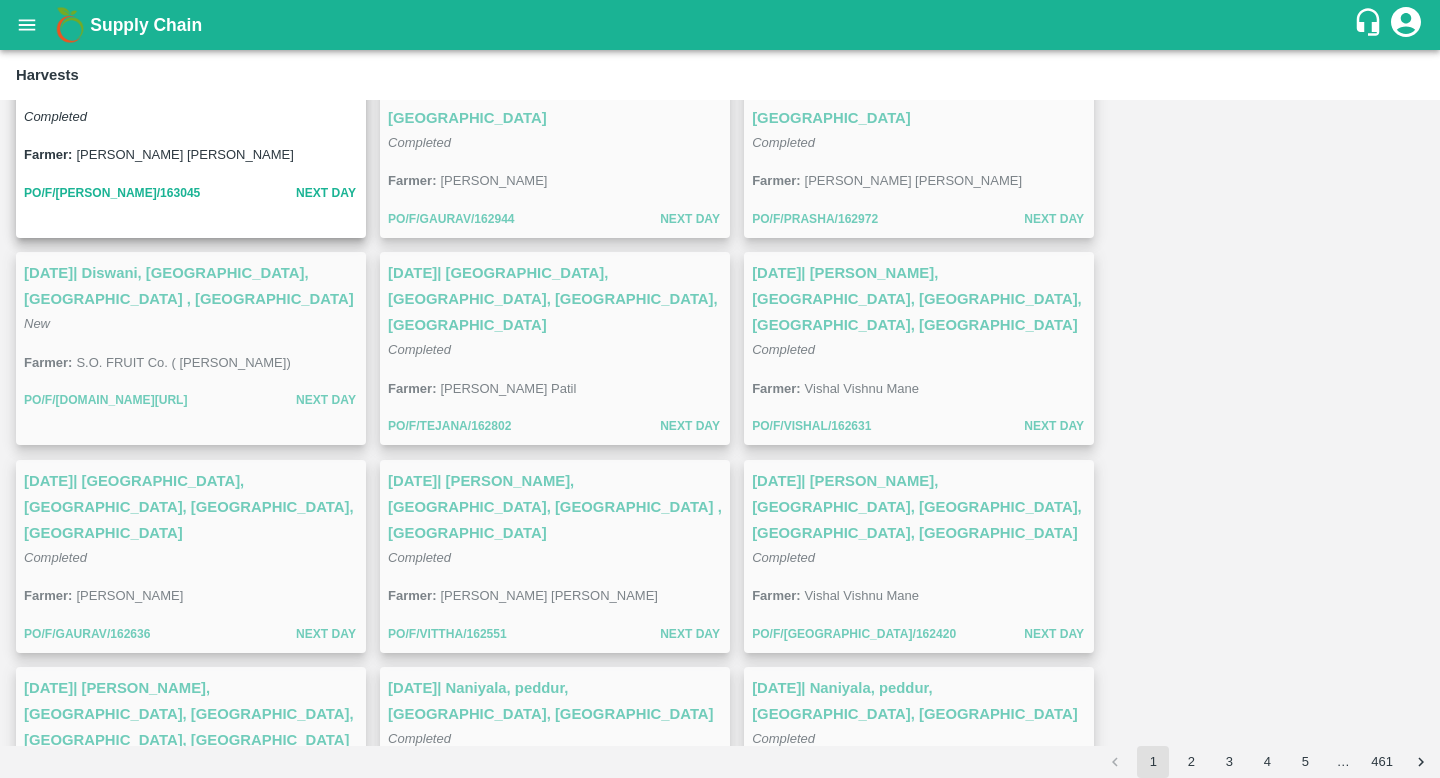 scroll, scrollTop: 0, scrollLeft: 0, axis: both 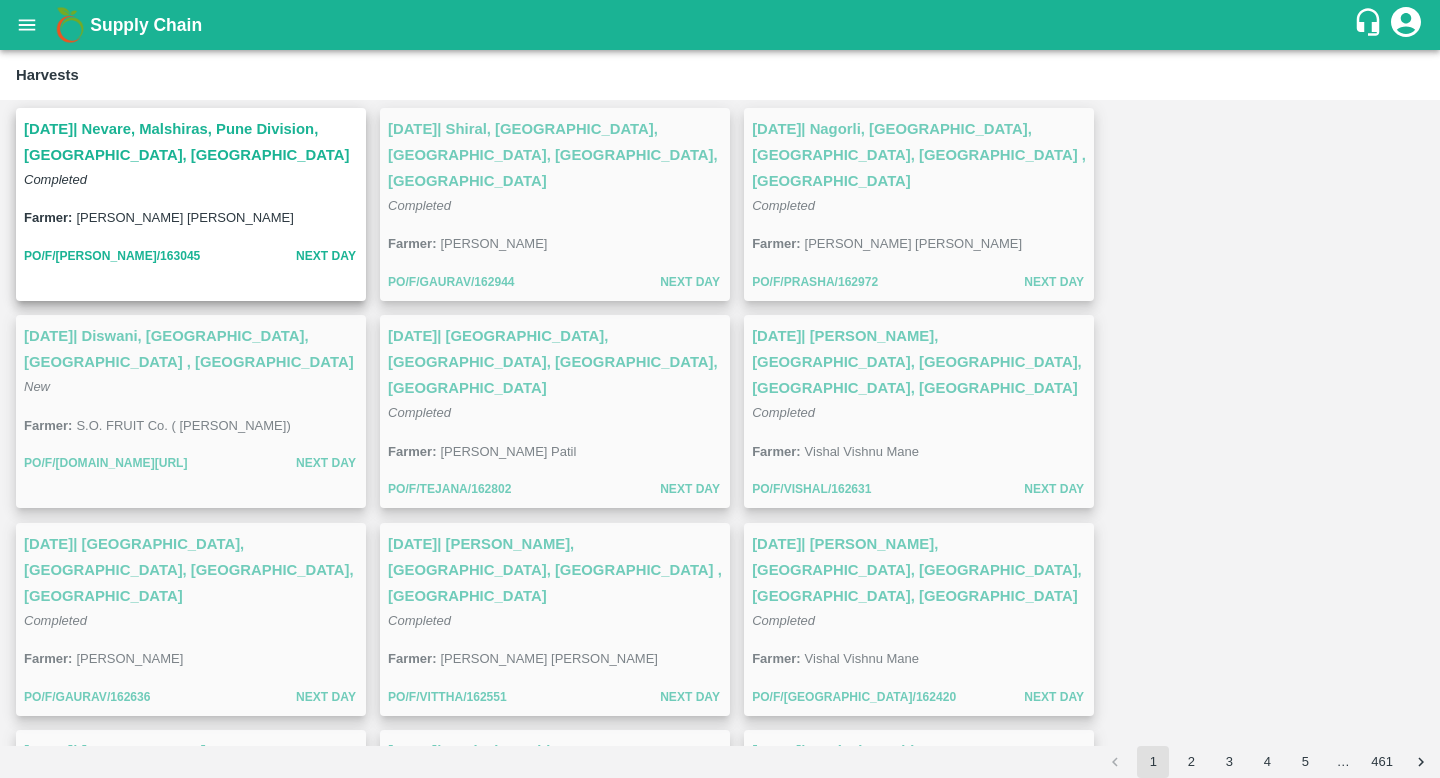 click 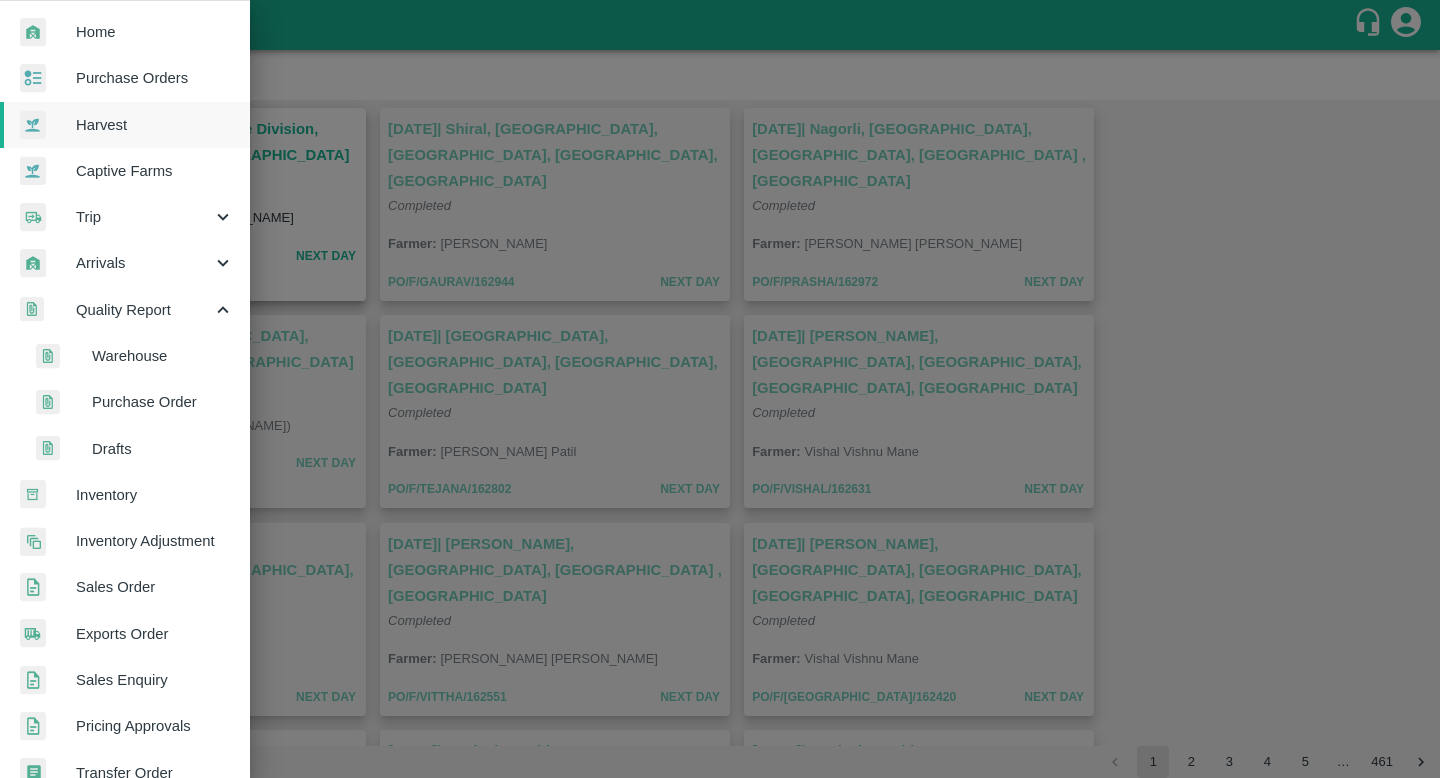 scroll, scrollTop: 62, scrollLeft: 0, axis: vertical 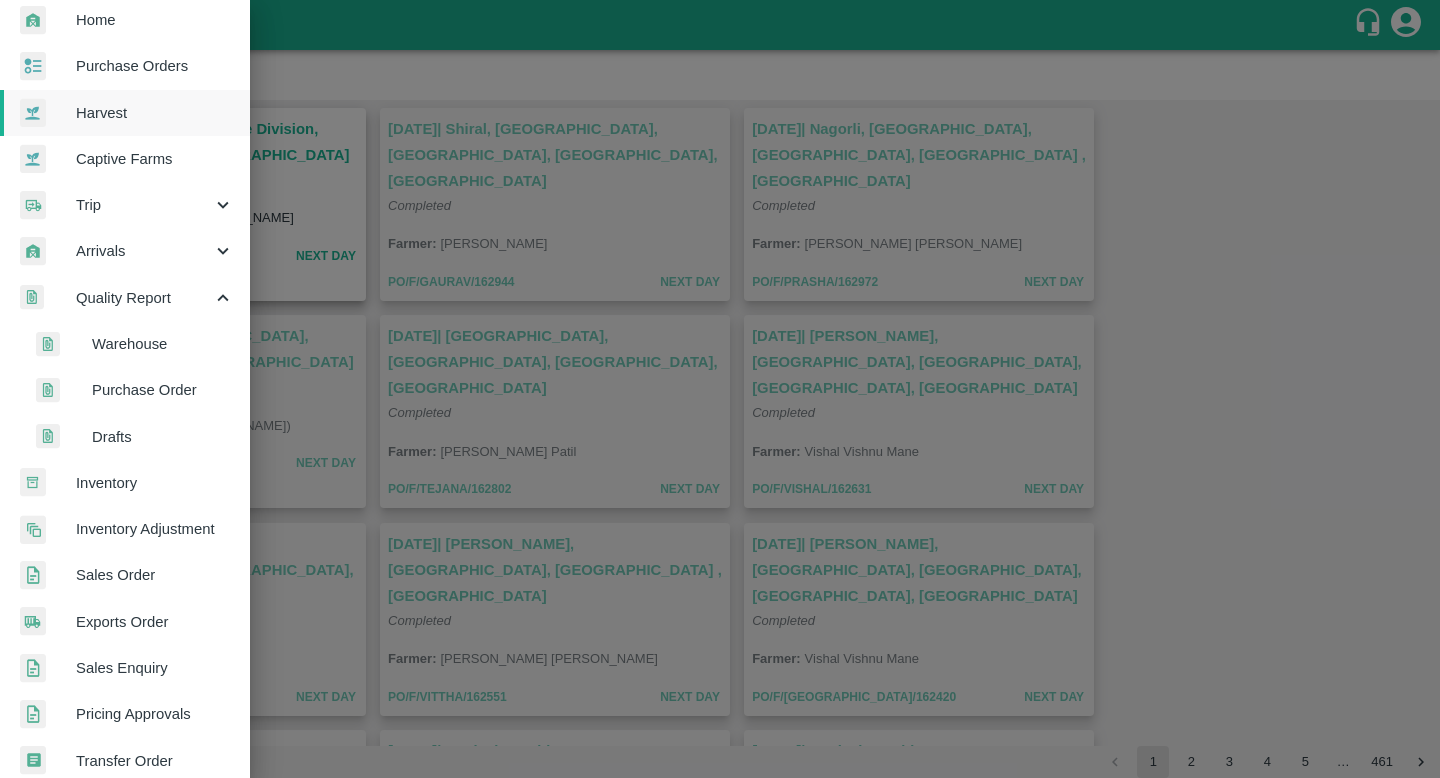 click on "Quality Report" at bounding box center [144, 298] 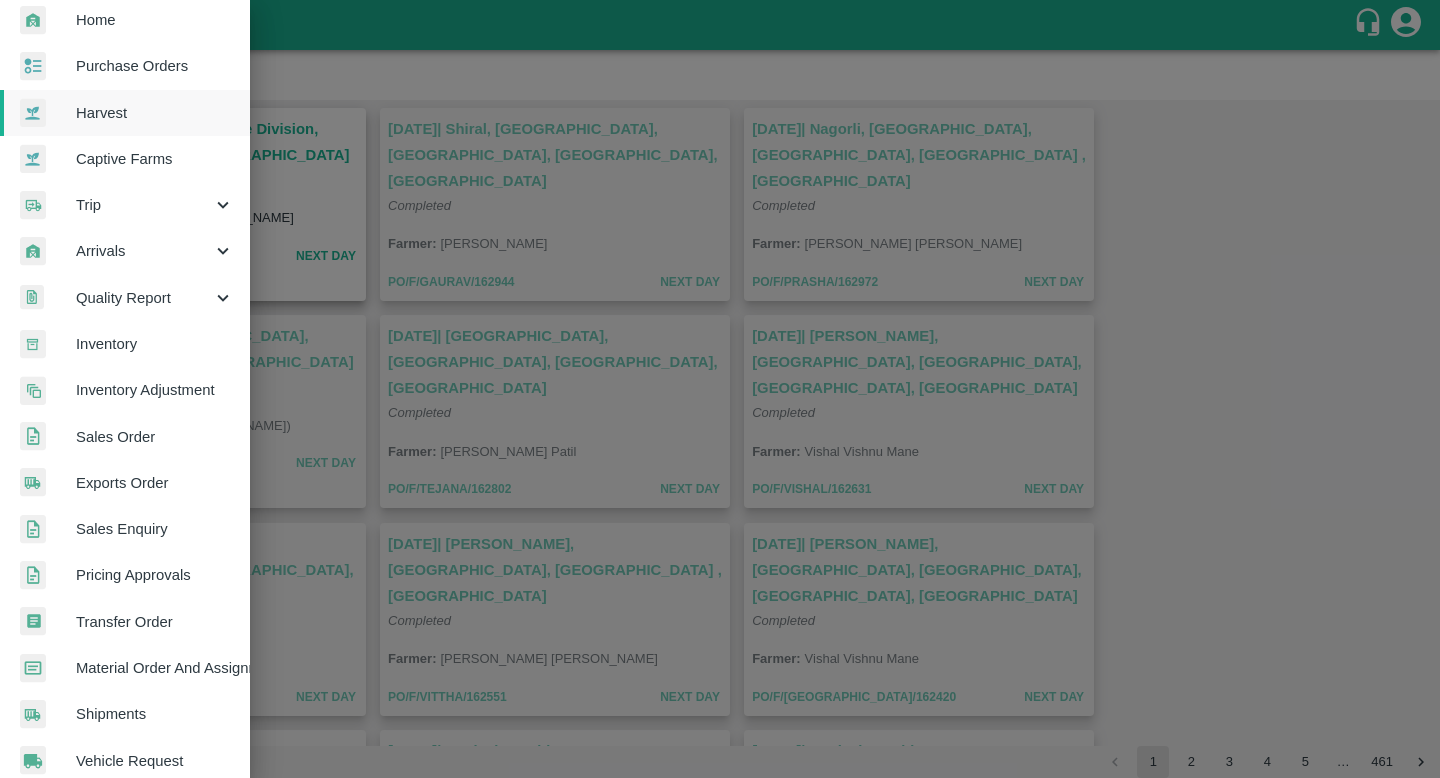 click on "Trip" at bounding box center (125, 205) 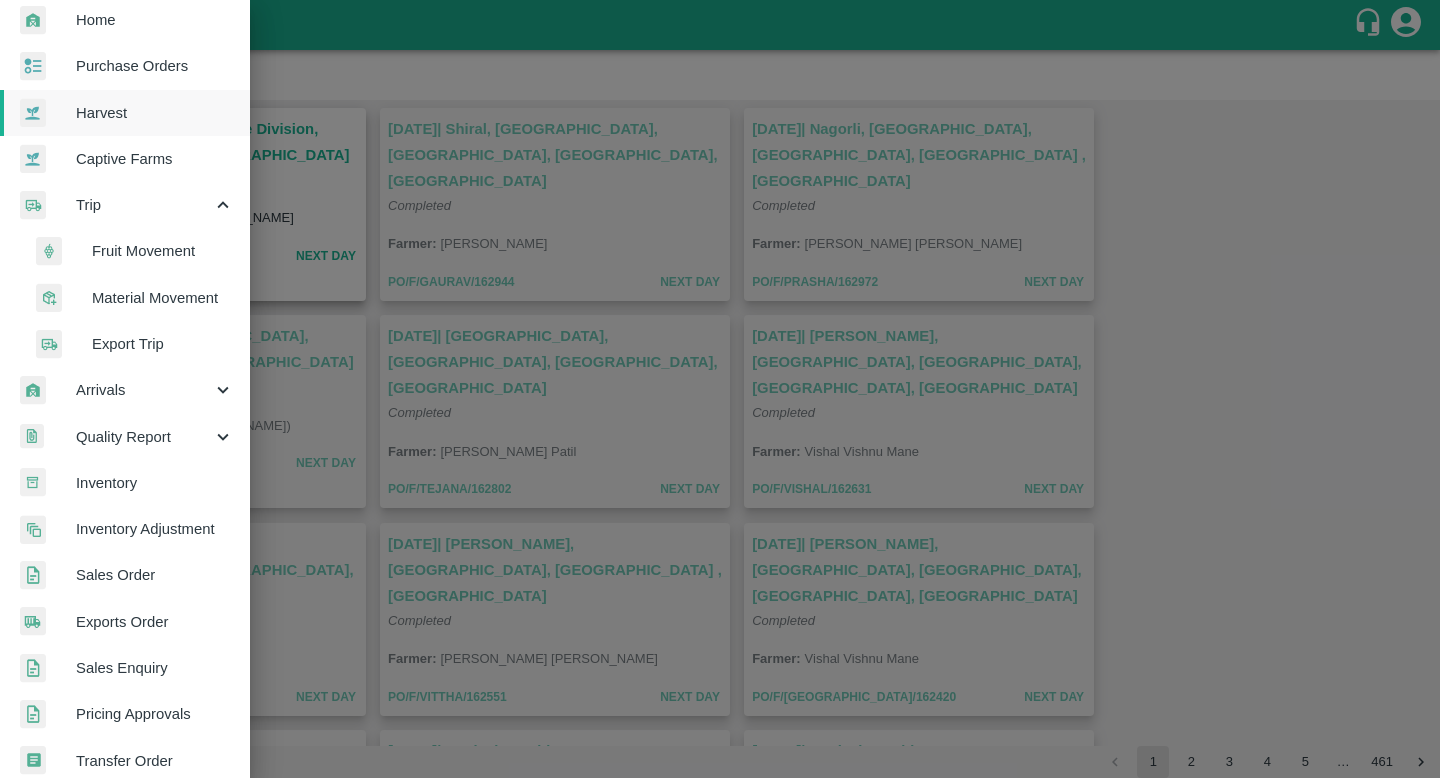 click on "Trip" at bounding box center [144, 205] 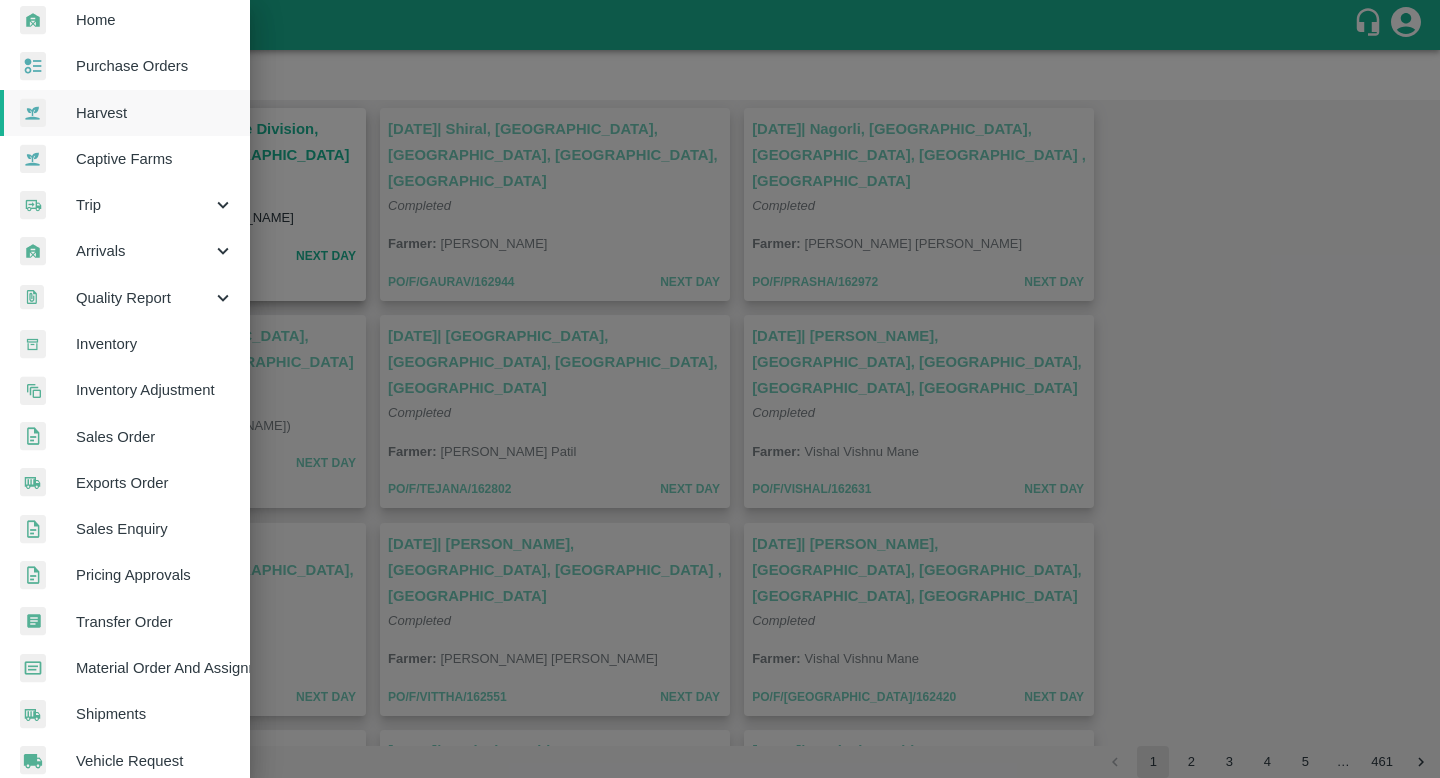 click on "Trip" at bounding box center [125, 205] 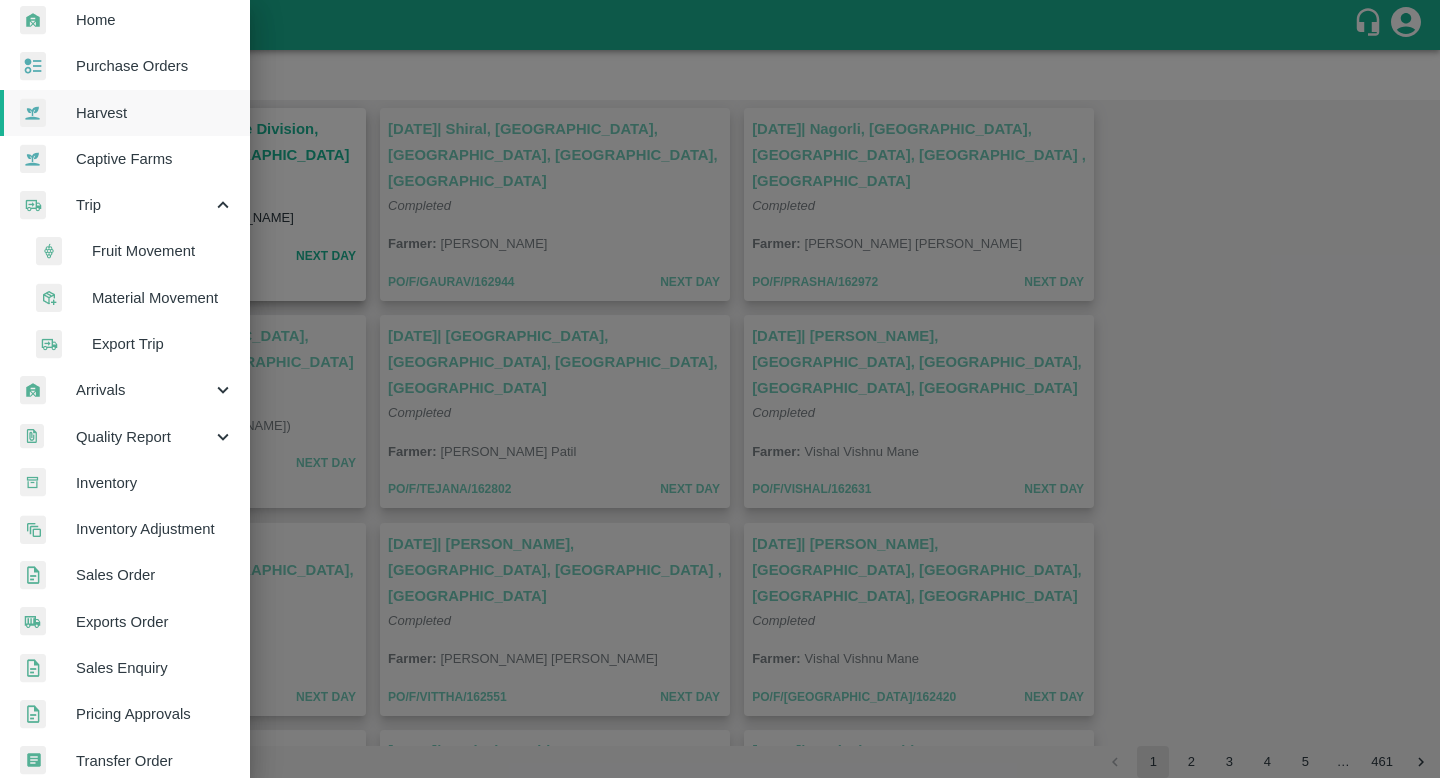 click on "Captive Farms" at bounding box center (155, 159) 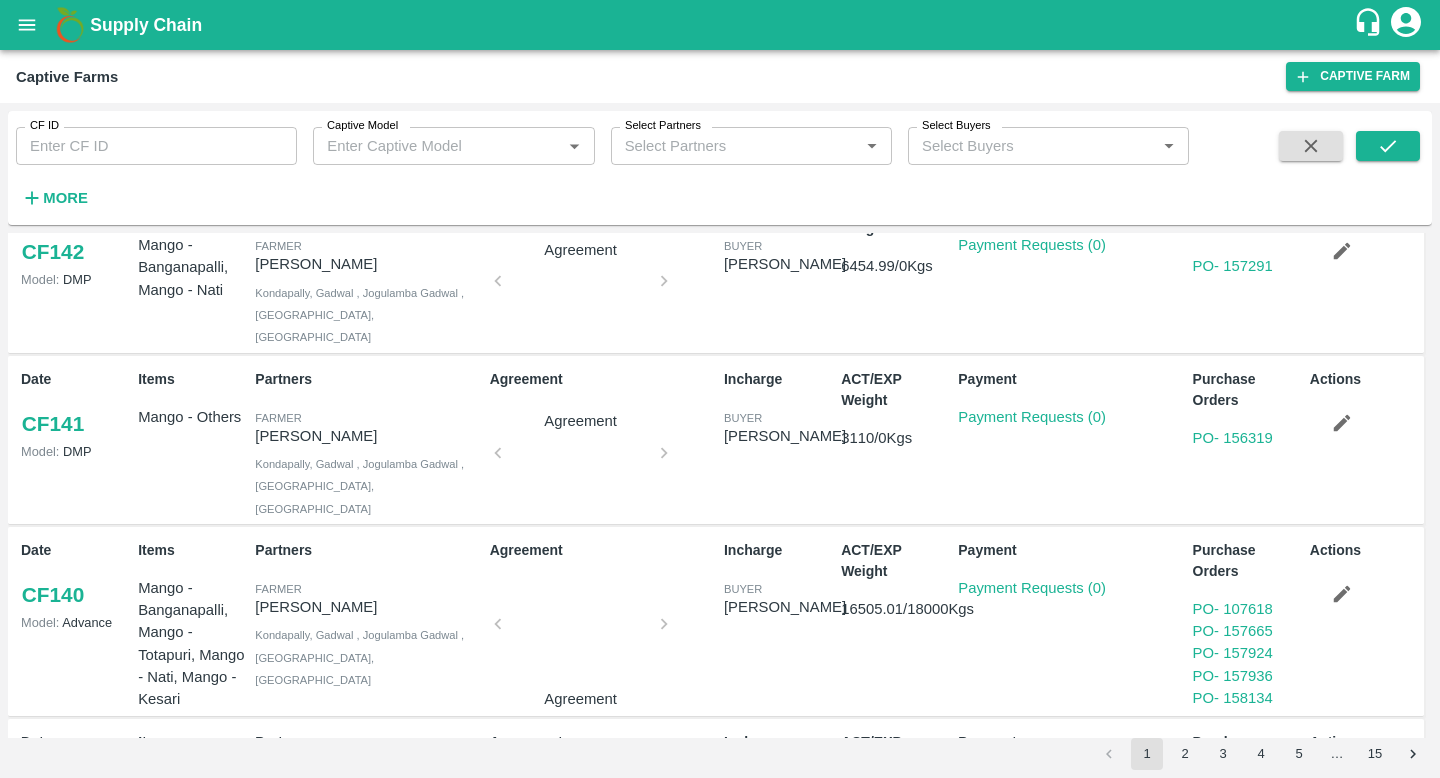 scroll, scrollTop: 1215, scrollLeft: 0, axis: vertical 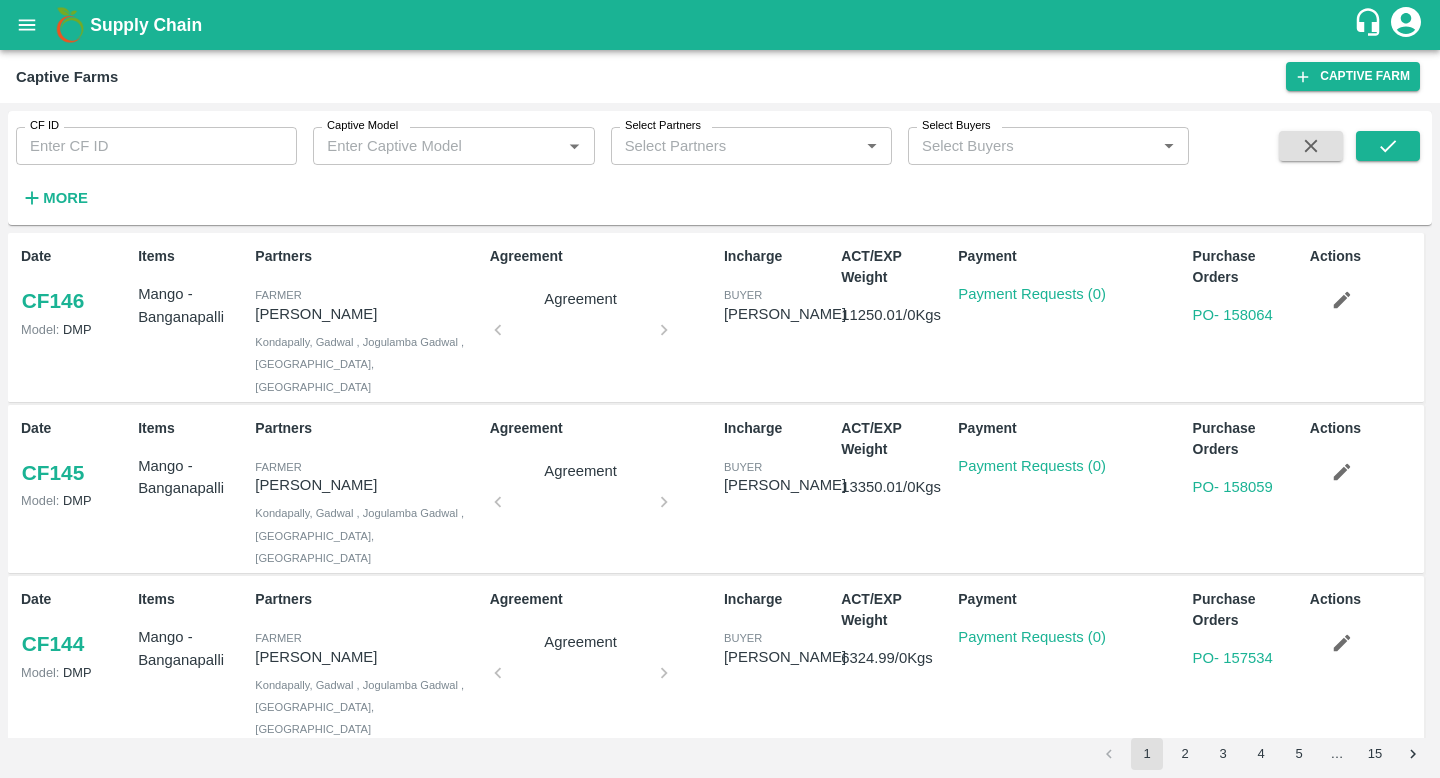 click 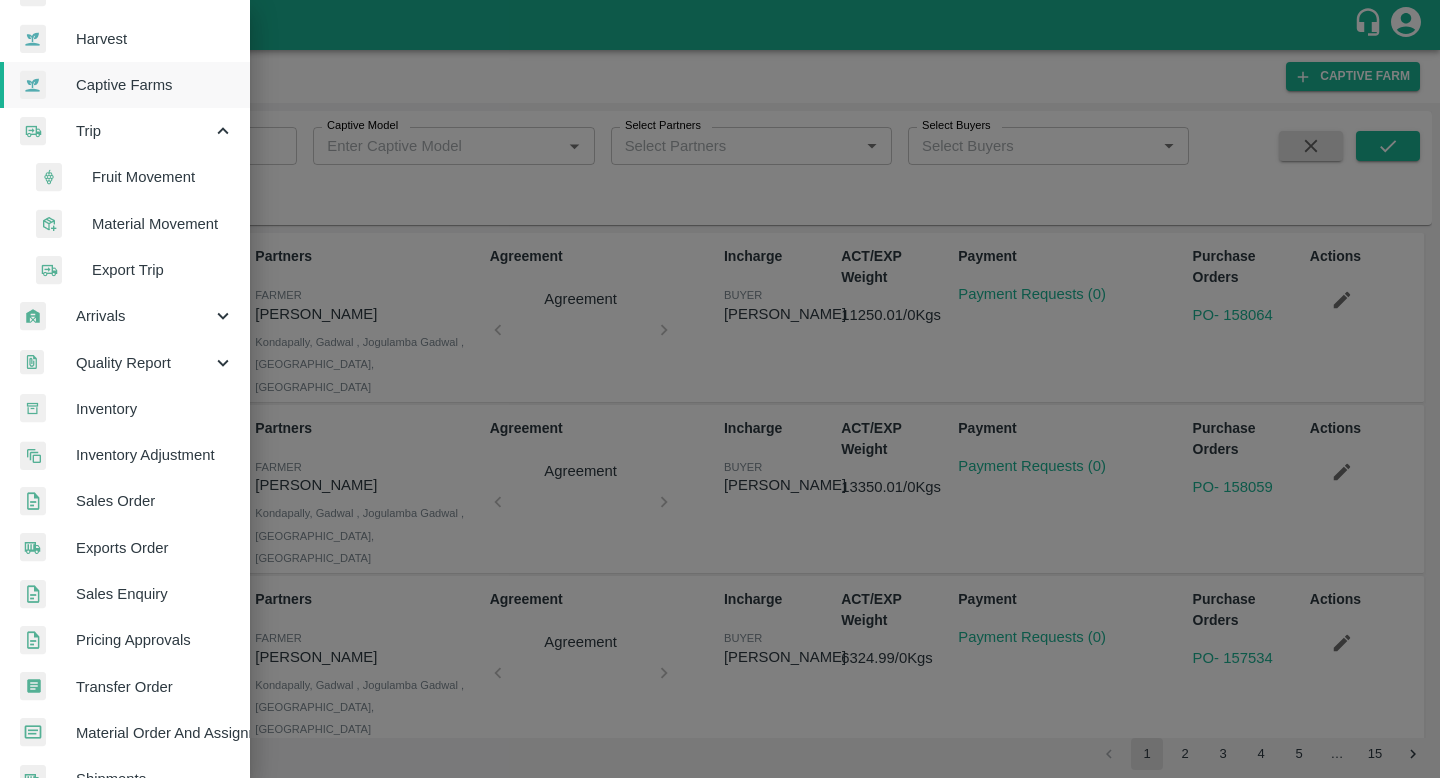 scroll, scrollTop: 145, scrollLeft: 0, axis: vertical 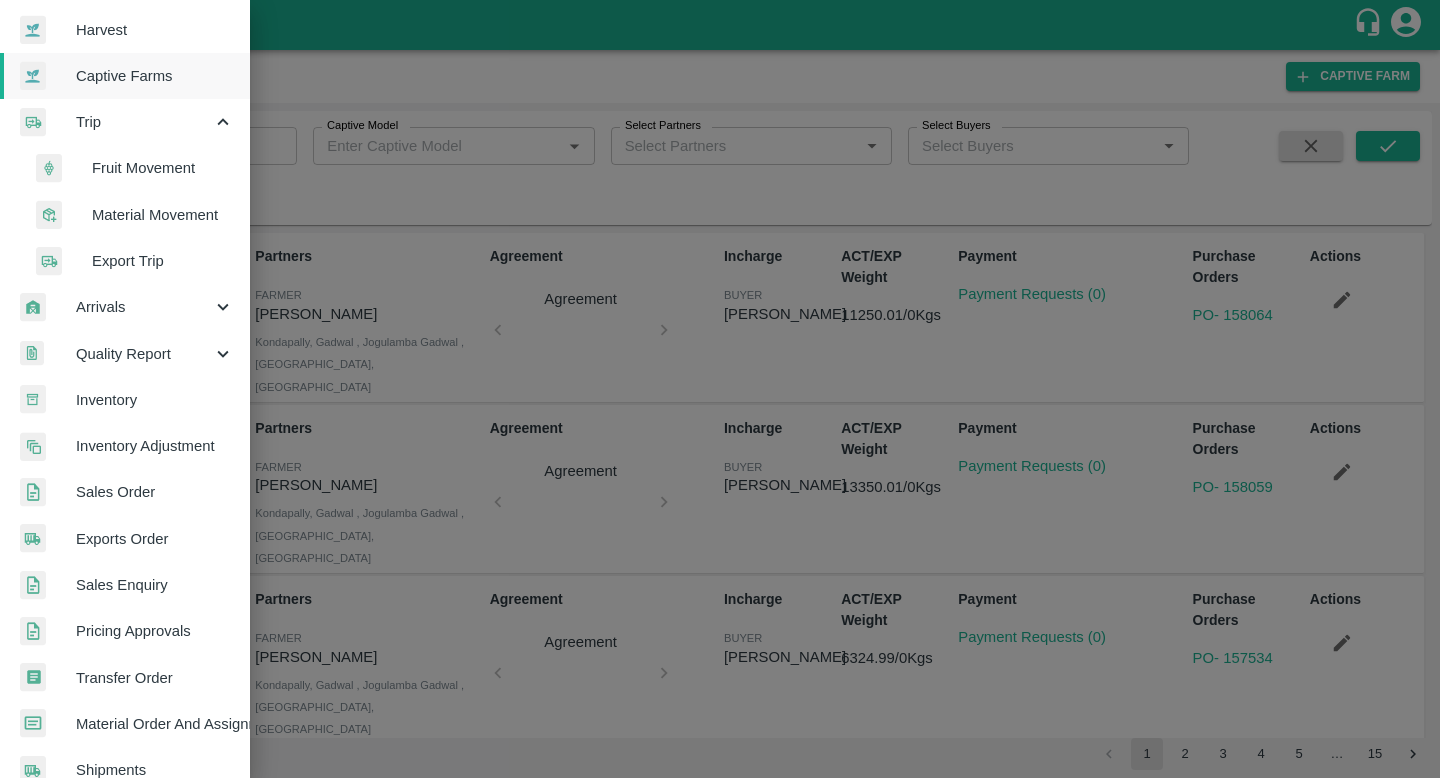 click on "Export Trip" at bounding box center [133, 261] 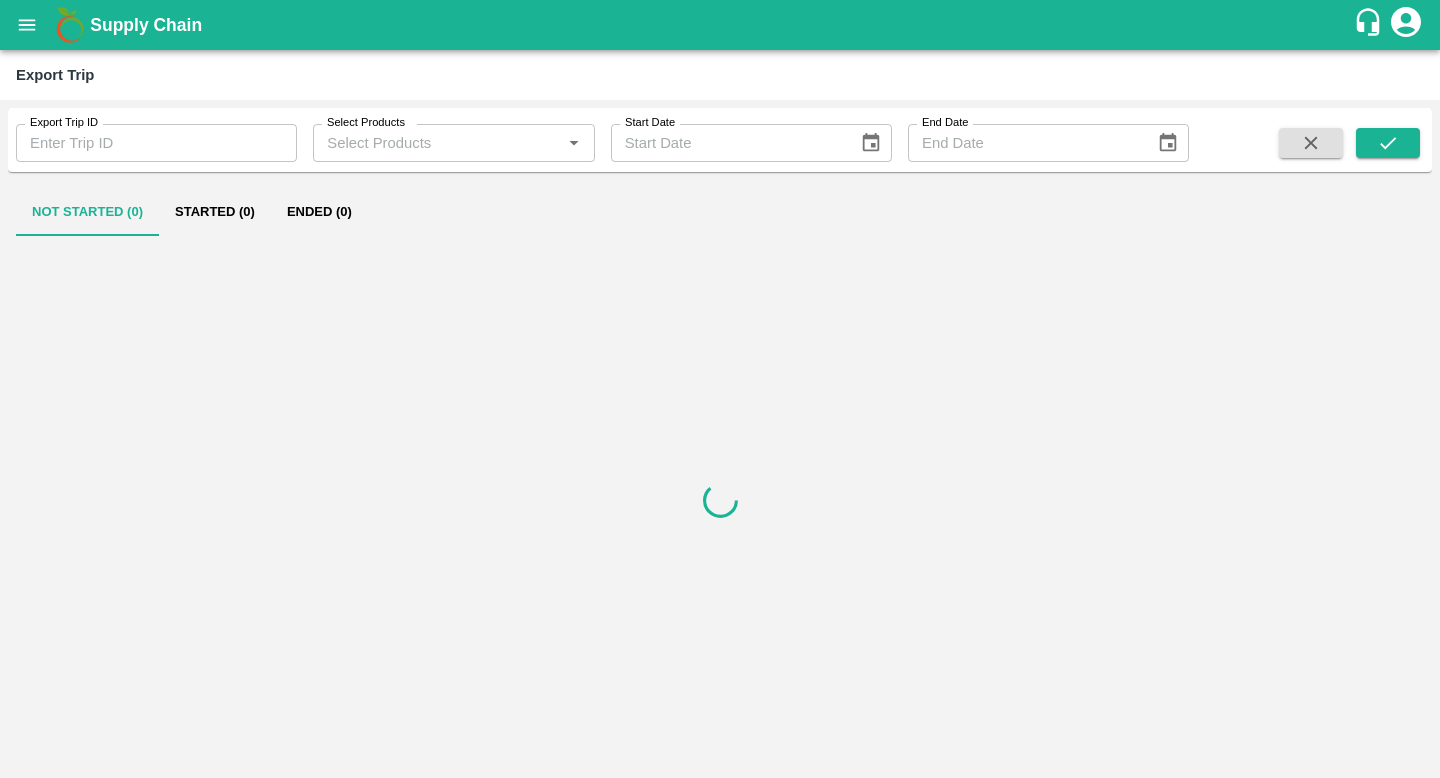click 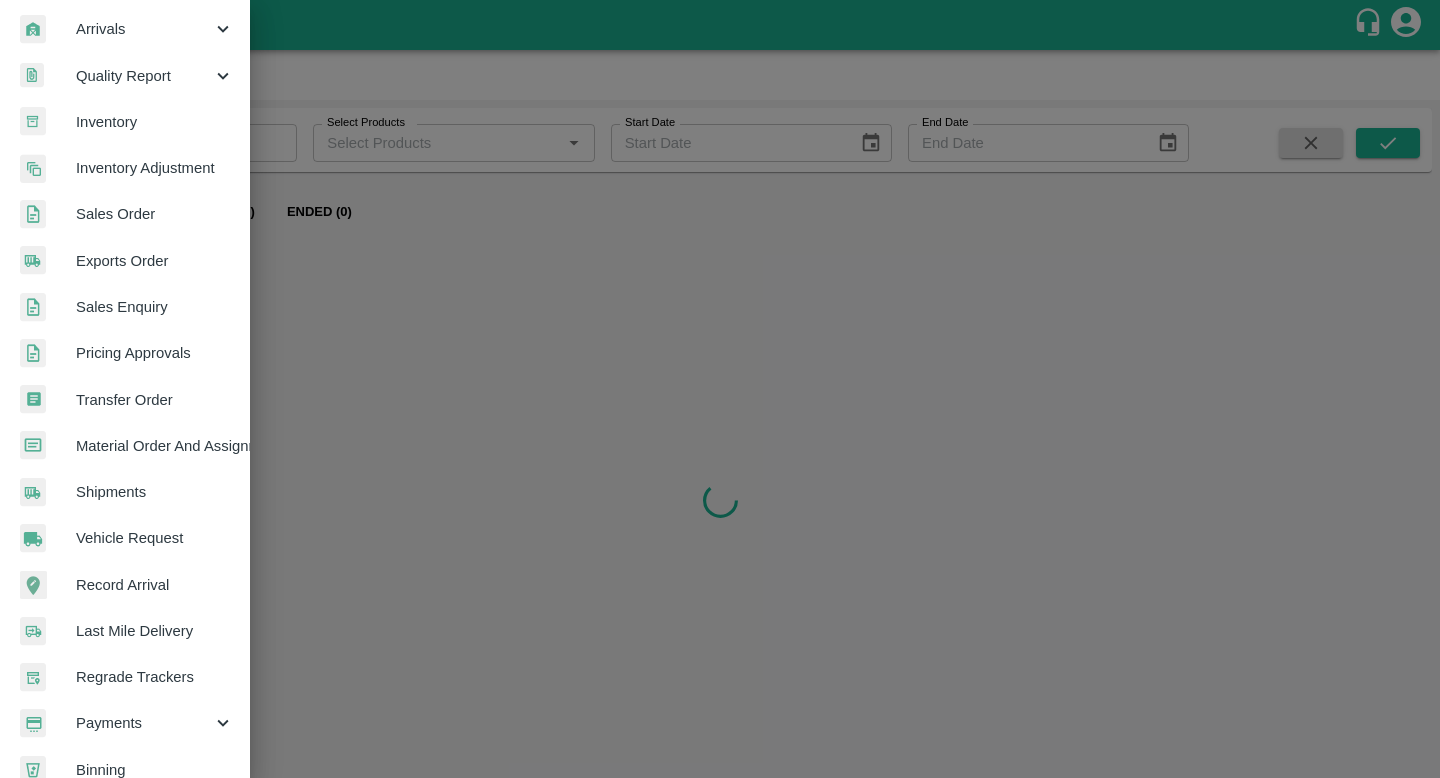 scroll, scrollTop: 500, scrollLeft: 0, axis: vertical 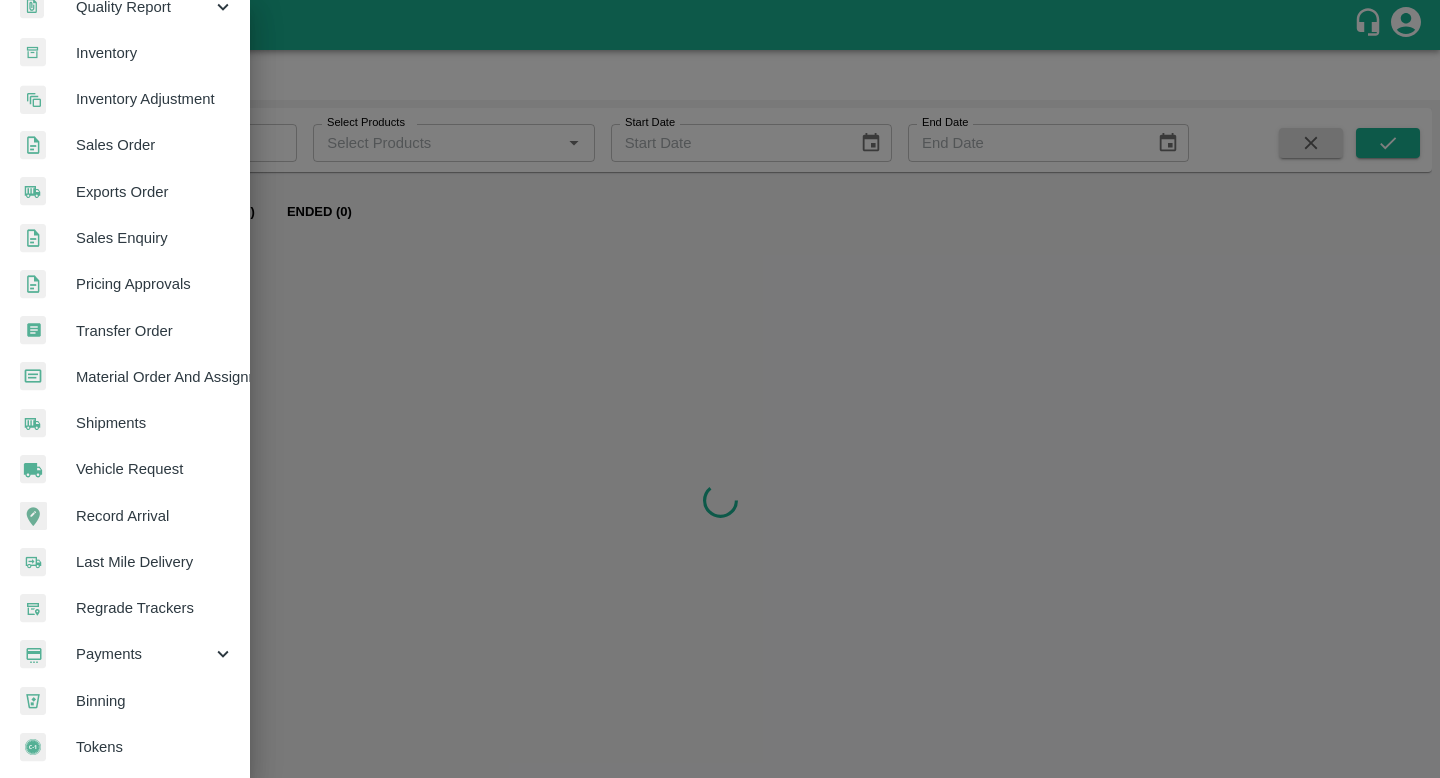 click on "Payments" at bounding box center [144, 654] 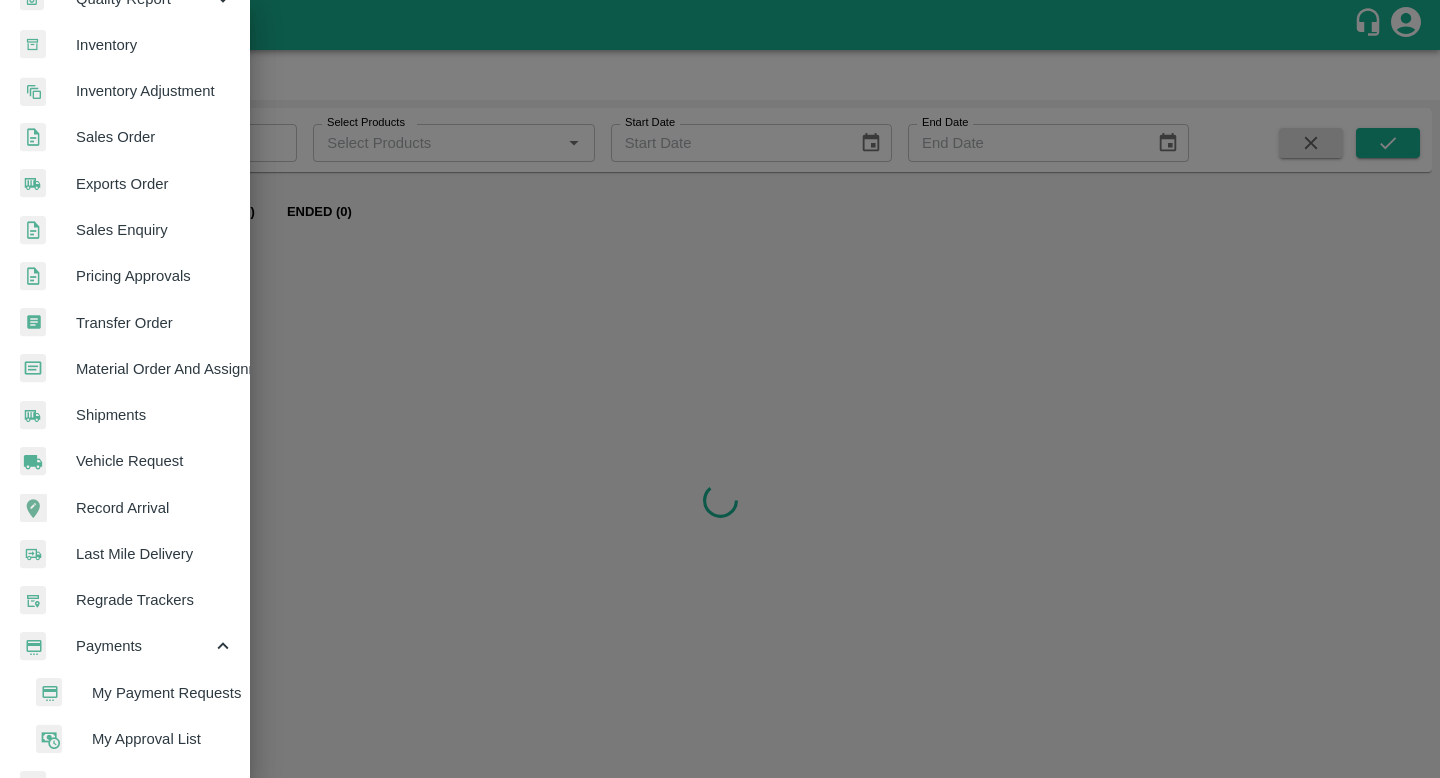 click on "Payments" at bounding box center [144, 646] 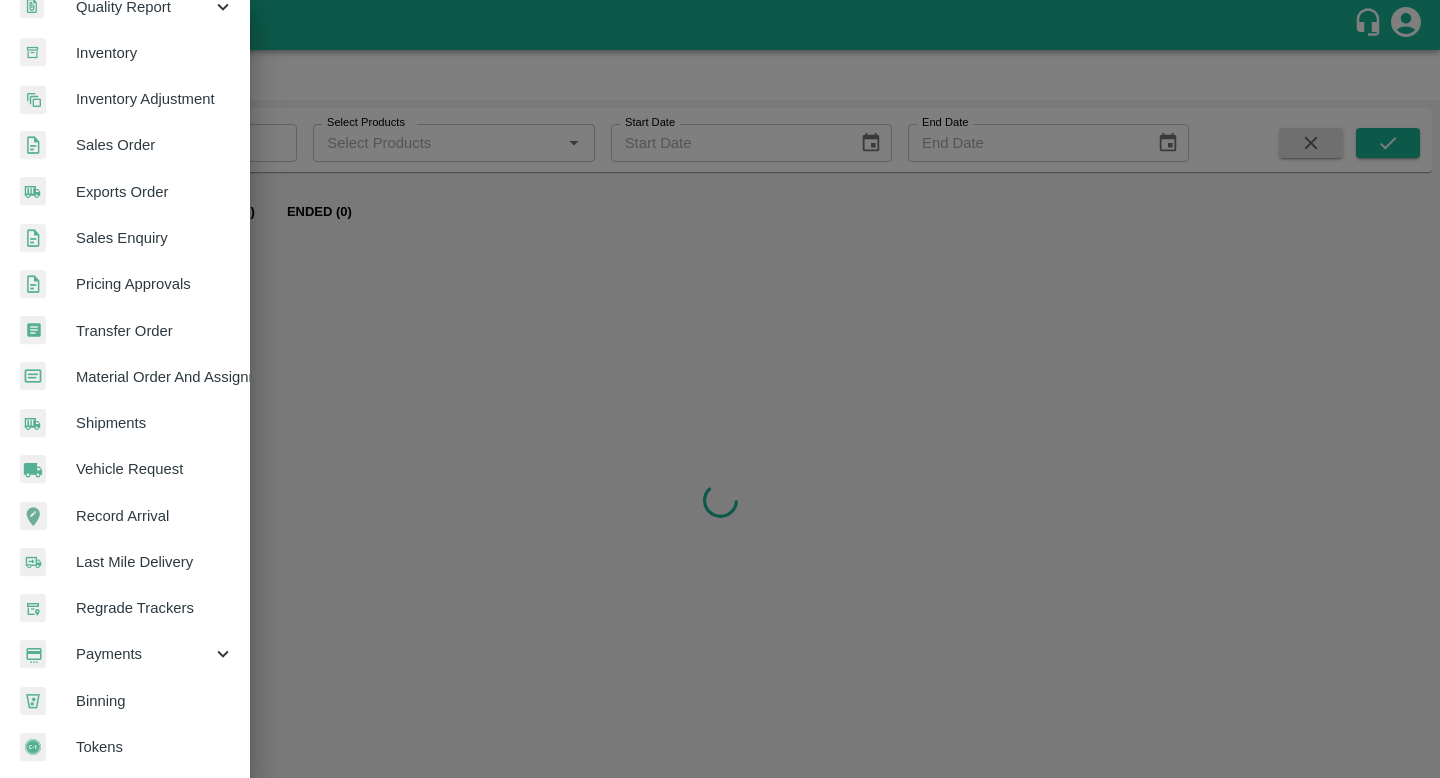 click on "Binning" at bounding box center (155, 701) 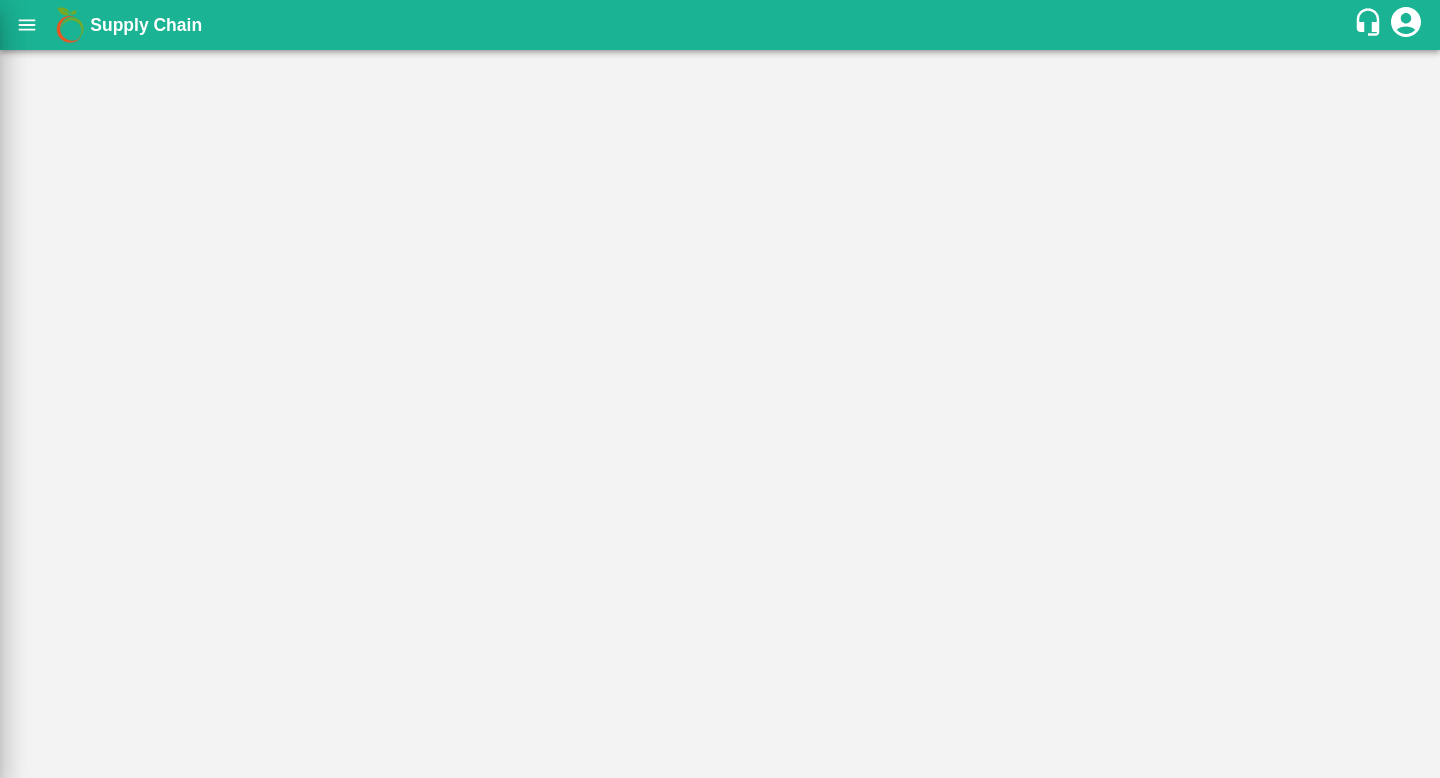 scroll, scrollTop: 492, scrollLeft: 0, axis: vertical 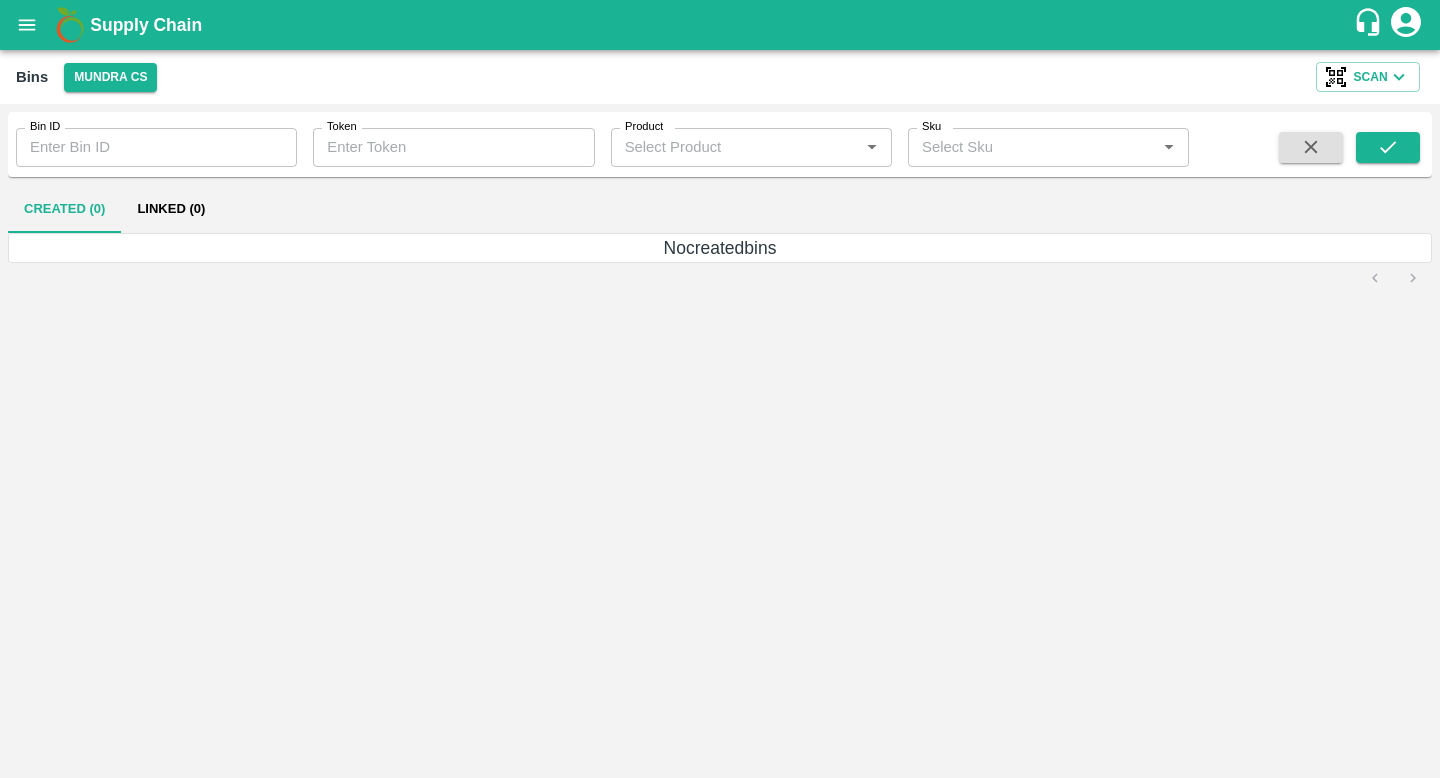 click 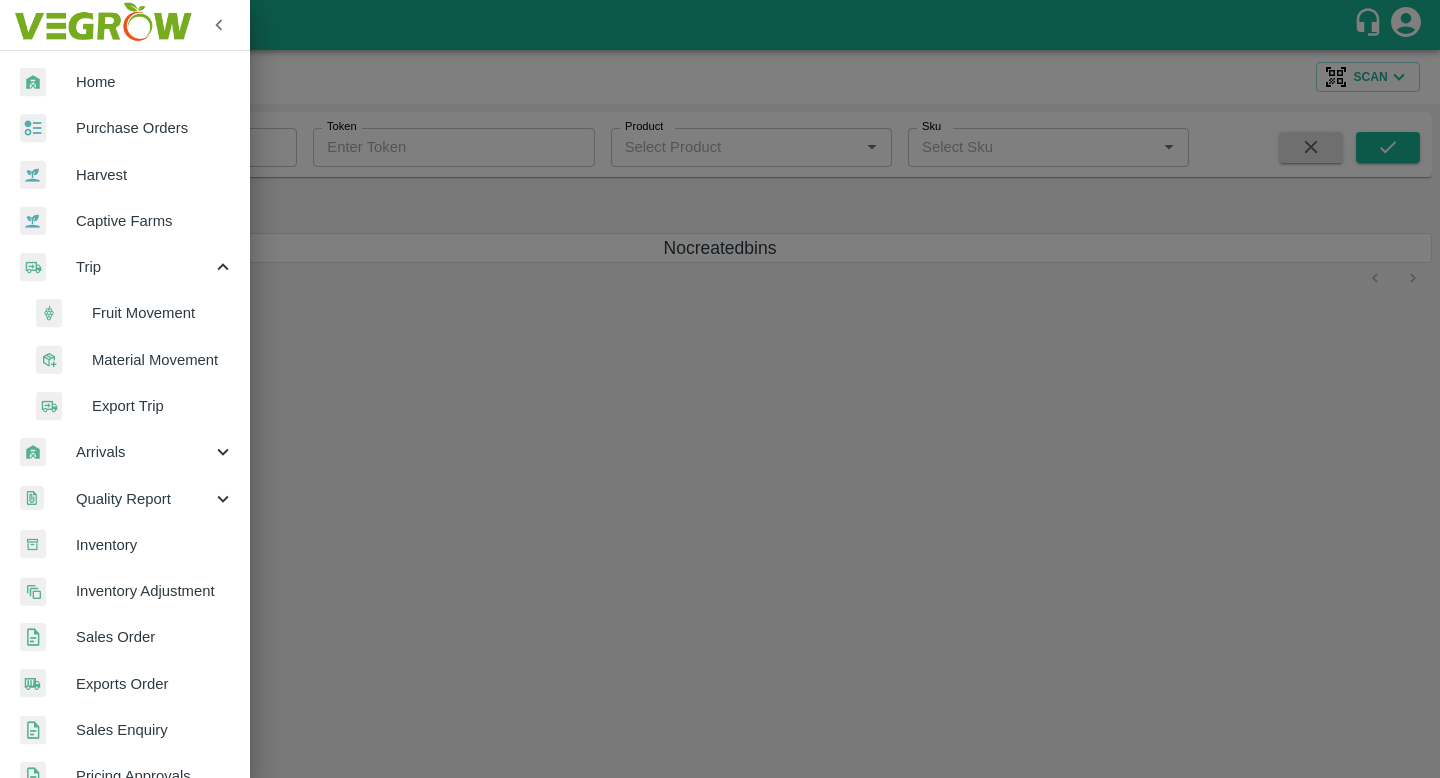 click on "Home" at bounding box center (125, 82) 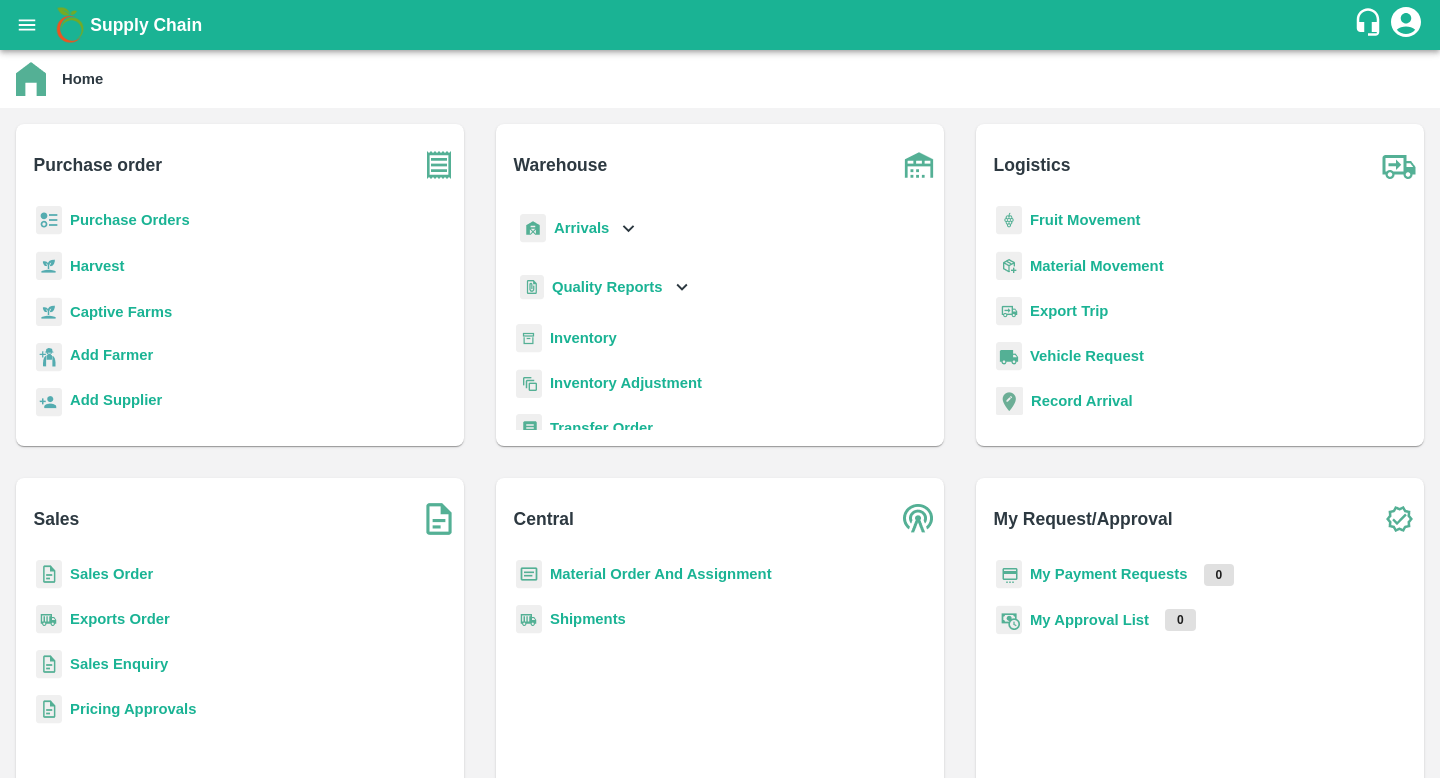 scroll, scrollTop: 38, scrollLeft: 0, axis: vertical 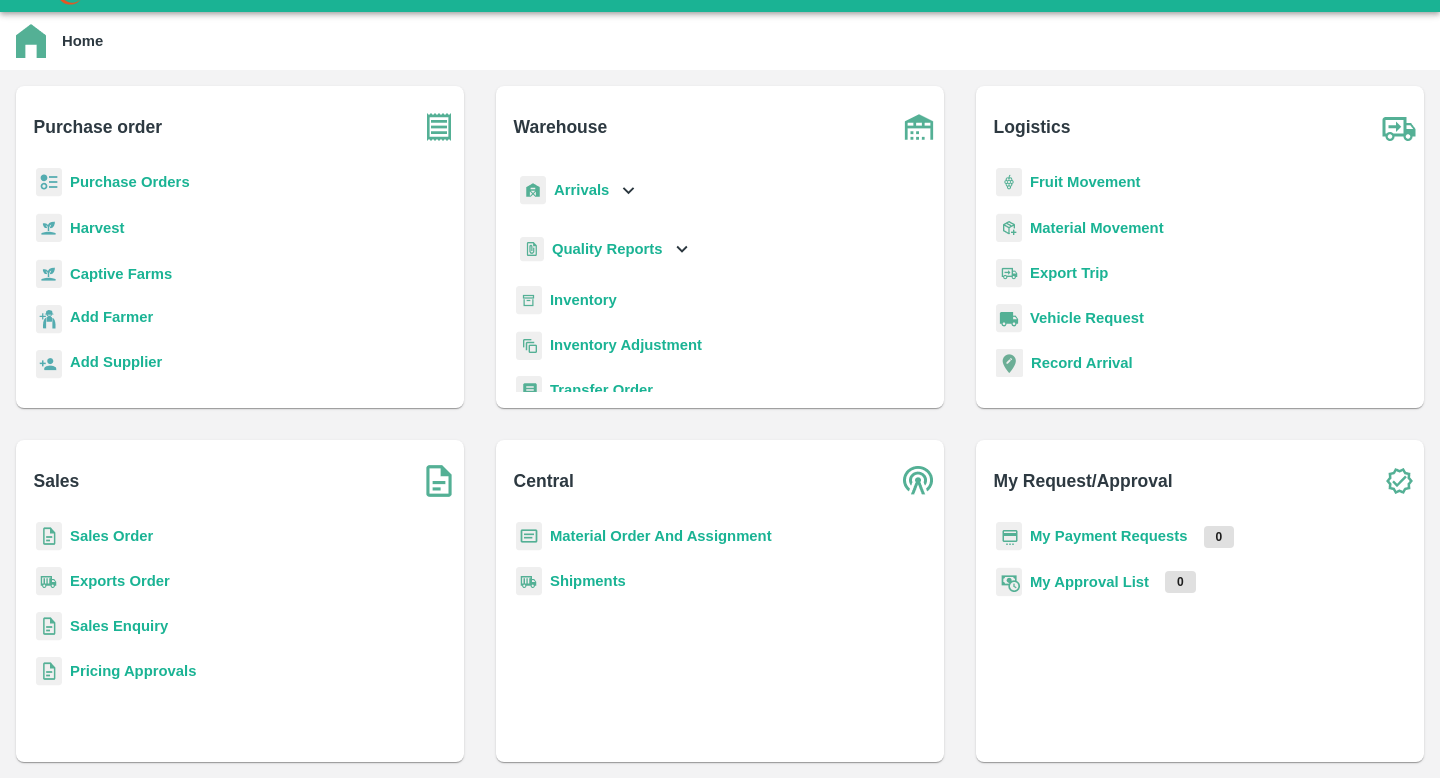 click on "Export Trip" at bounding box center (1069, 273) 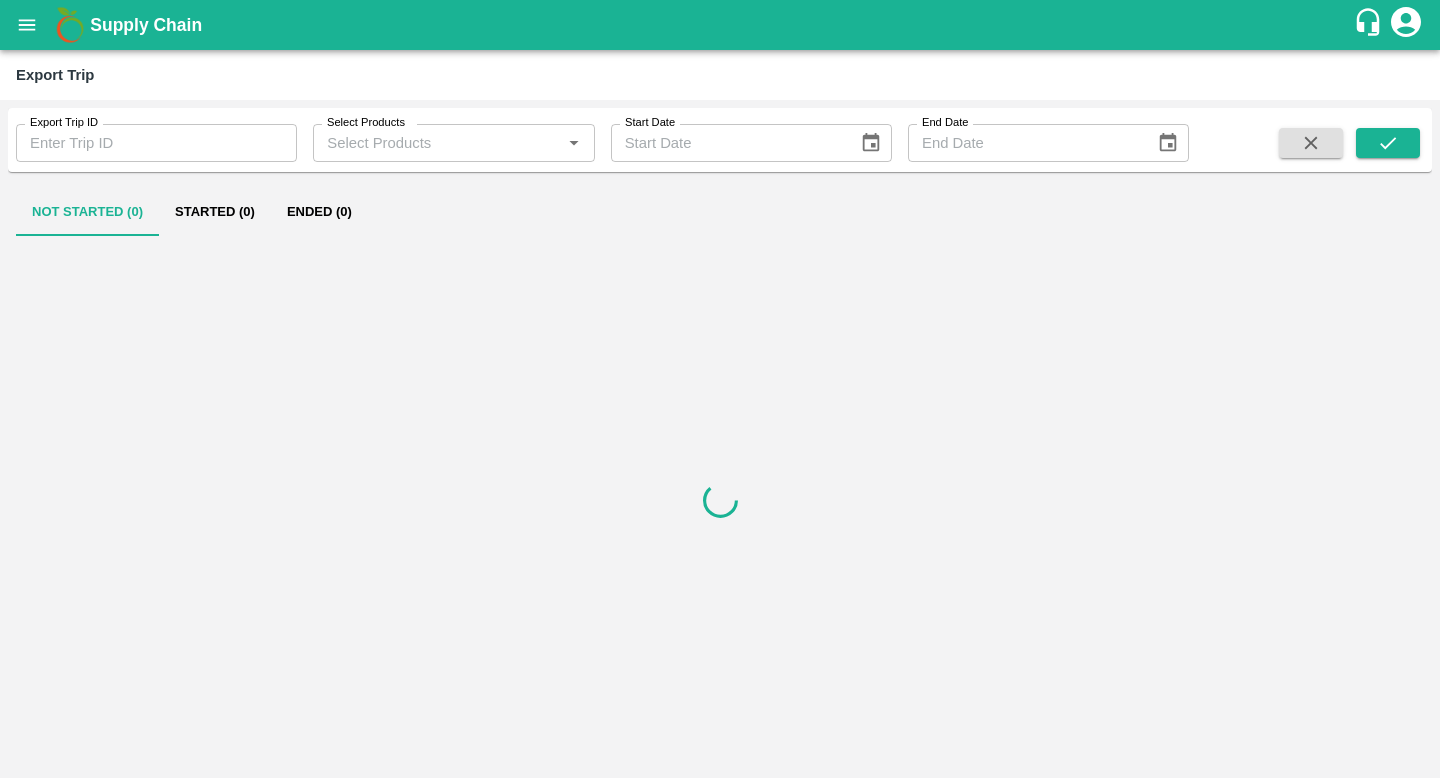scroll, scrollTop: 0, scrollLeft: 0, axis: both 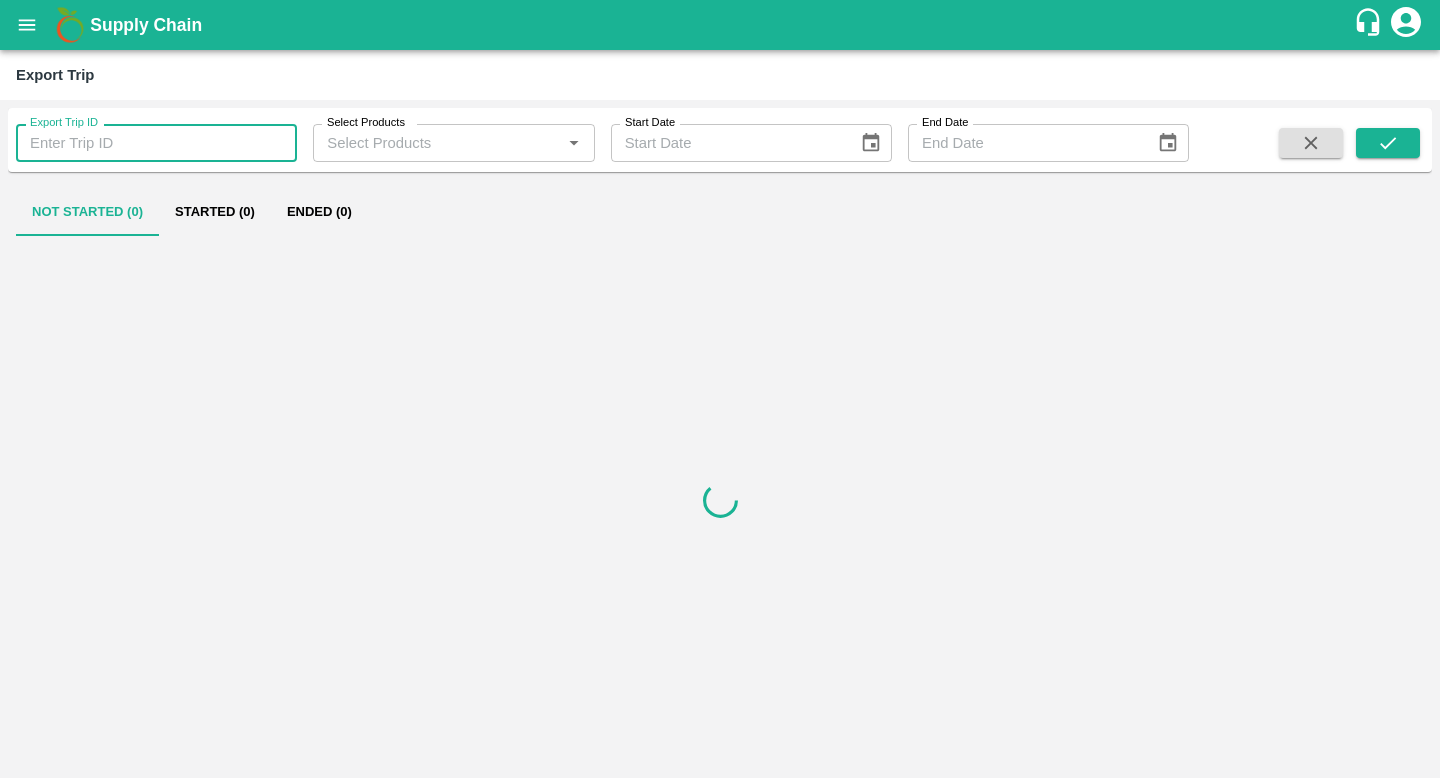 click 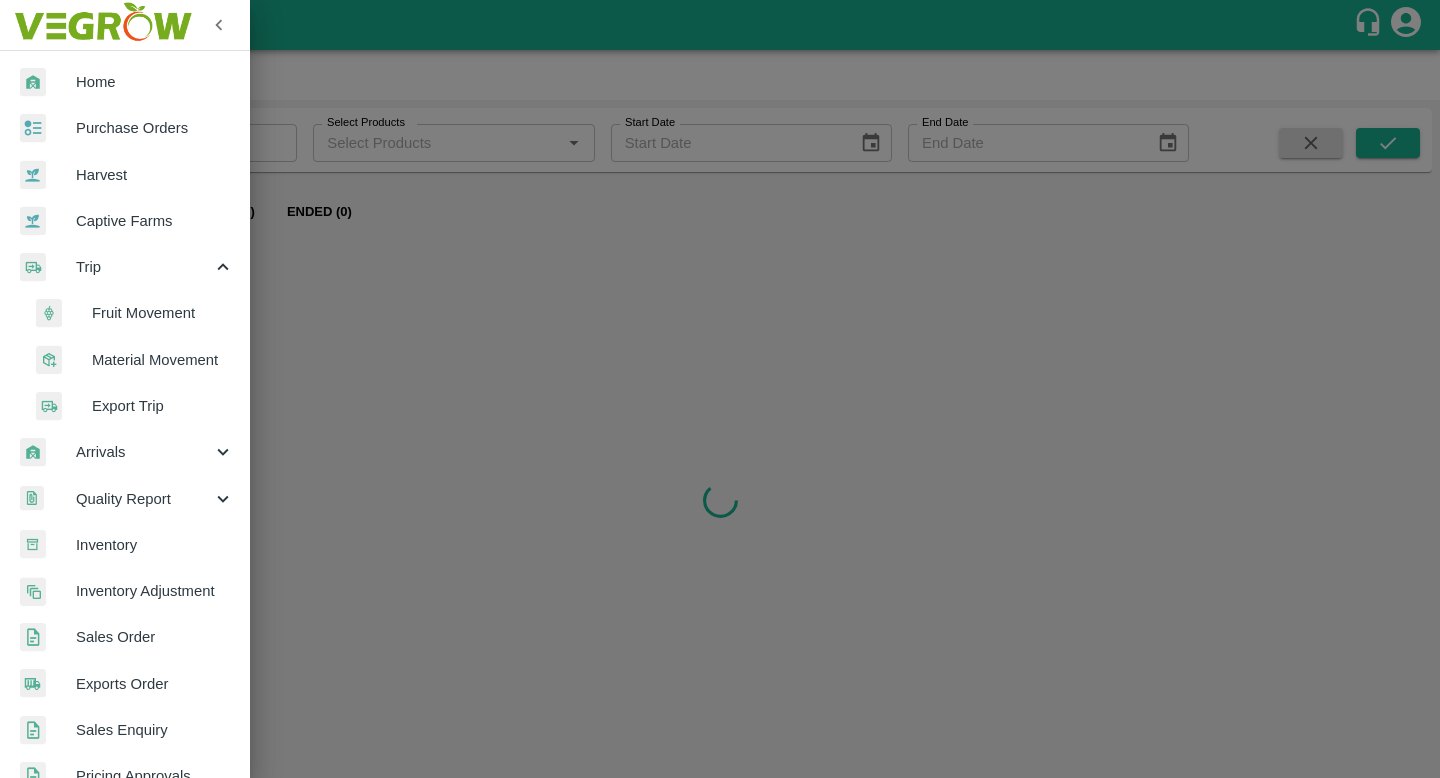 click on "Quality Report" at bounding box center (144, 499) 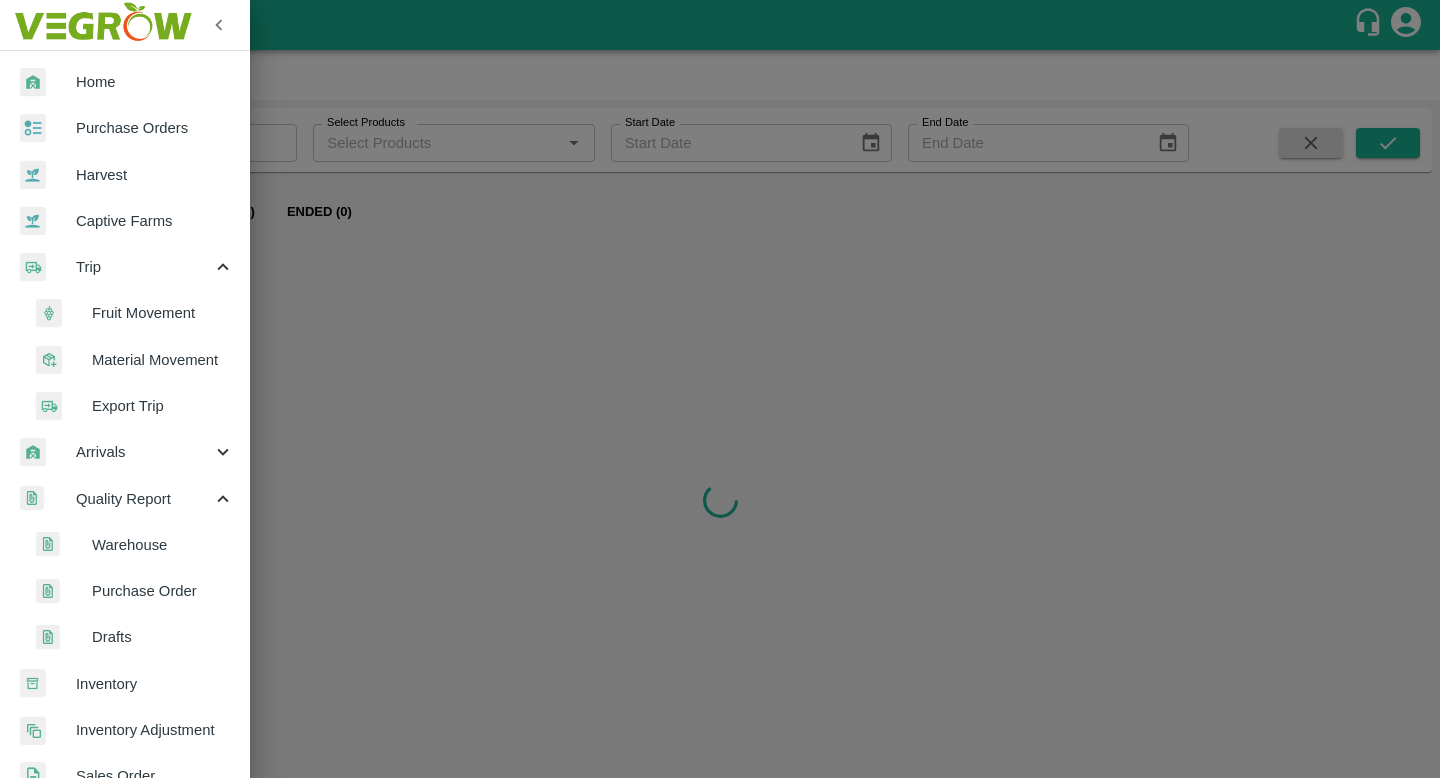 click on "Purchase Order" at bounding box center (163, 591) 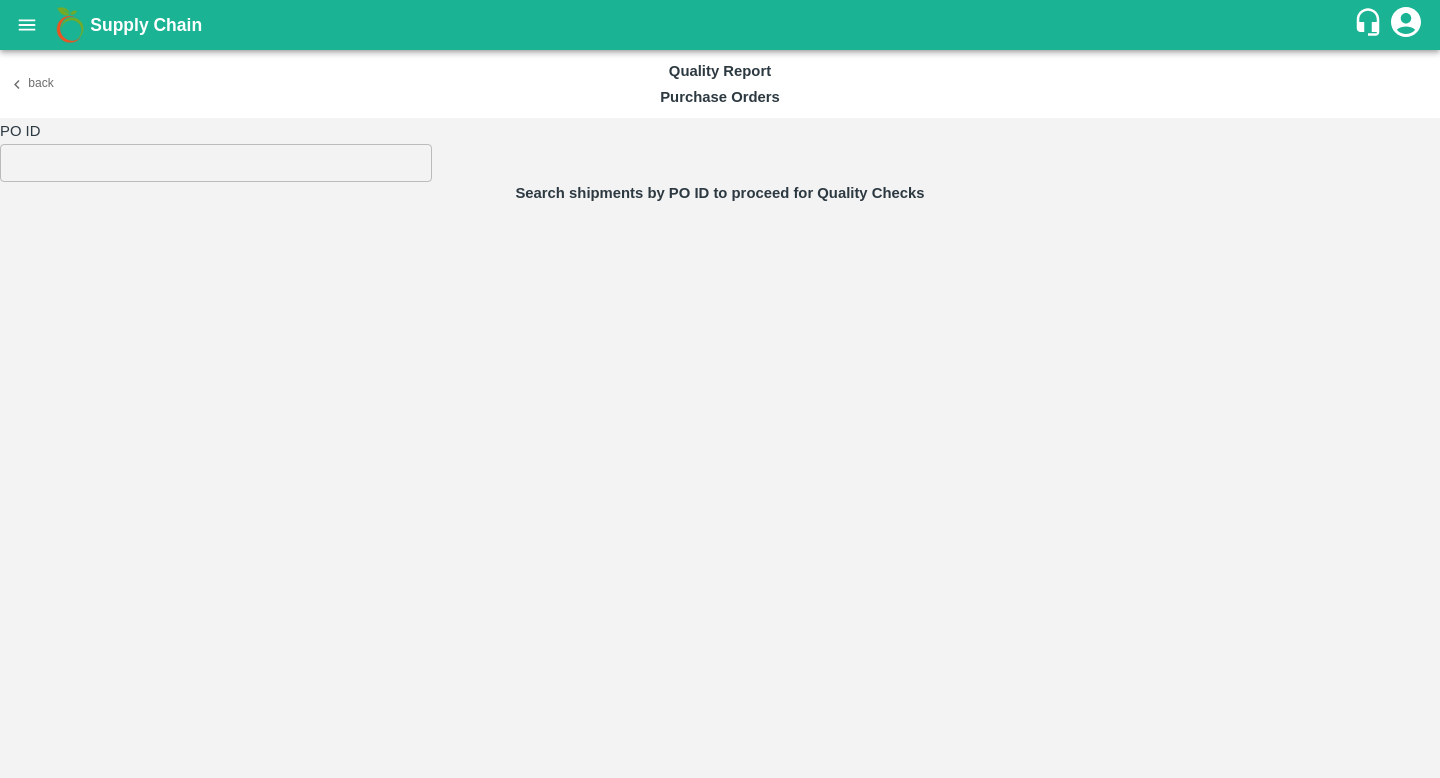 click 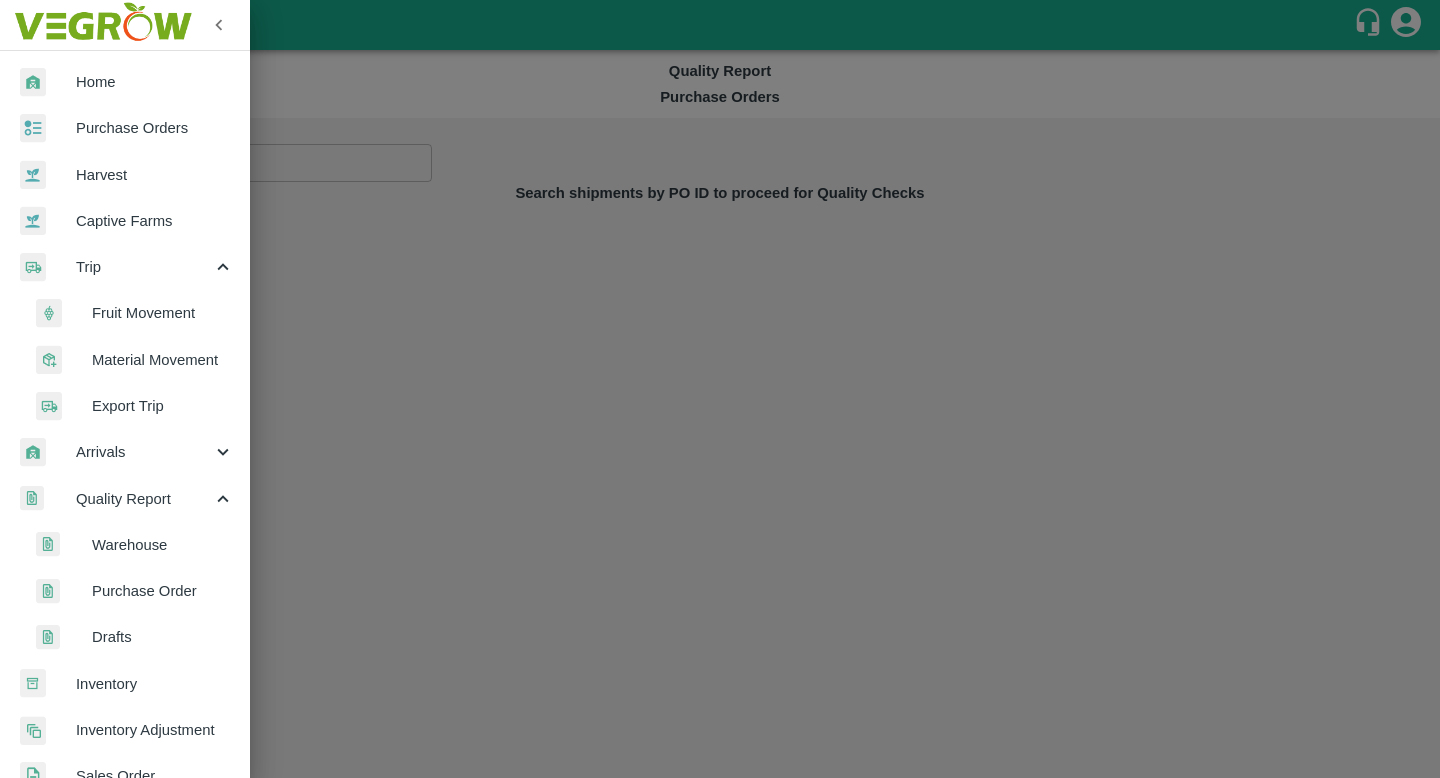 click on "Warehouse" at bounding box center (163, 545) 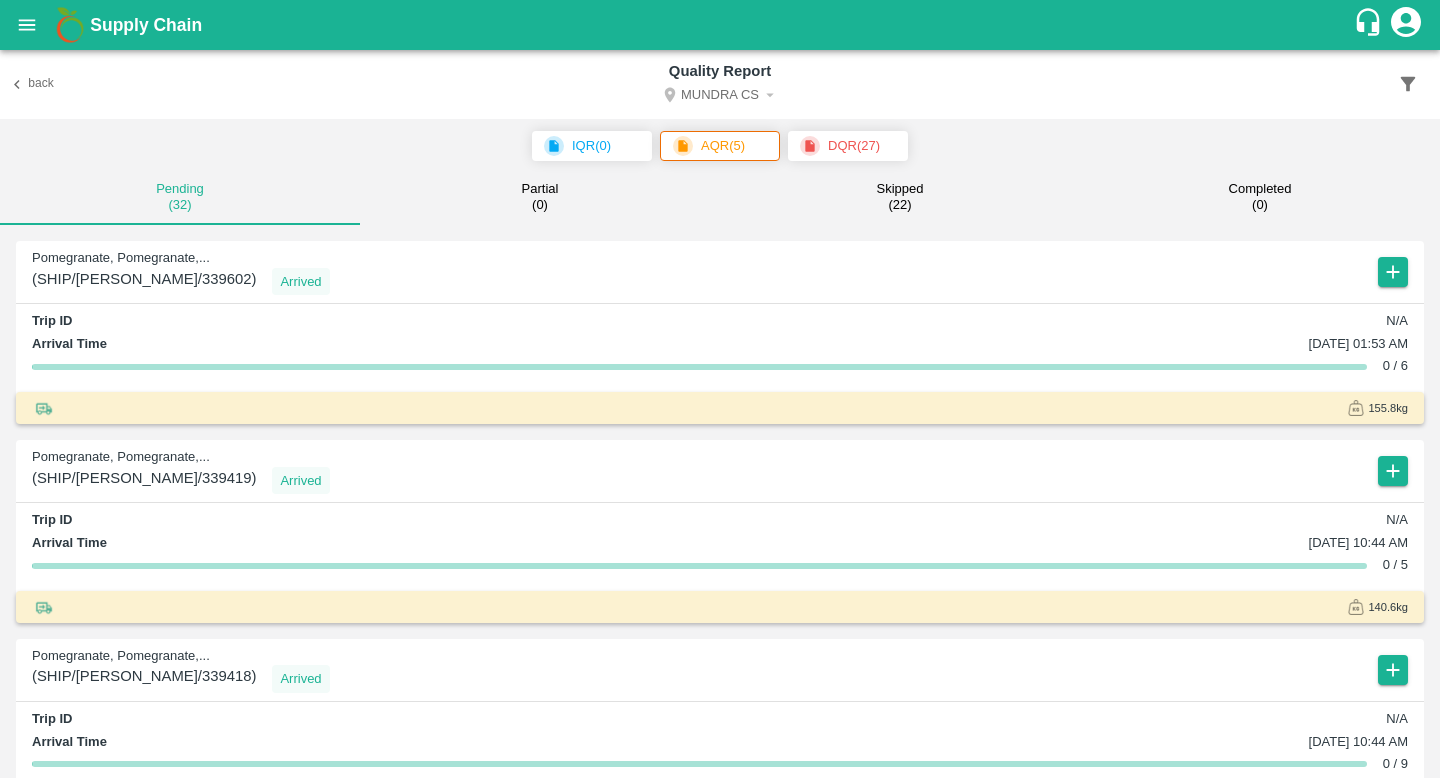 click at bounding box center [27, 25] 